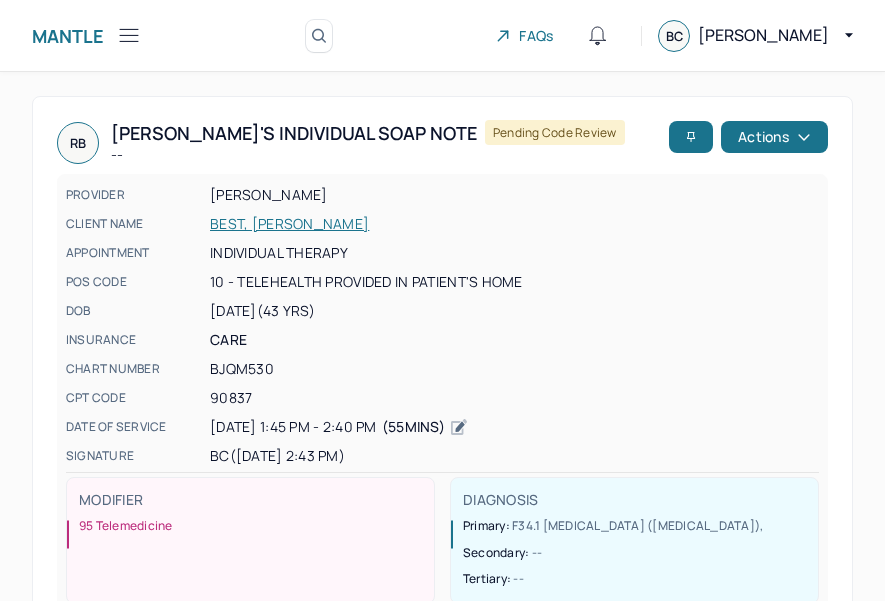 scroll, scrollTop: 0, scrollLeft: 0, axis: both 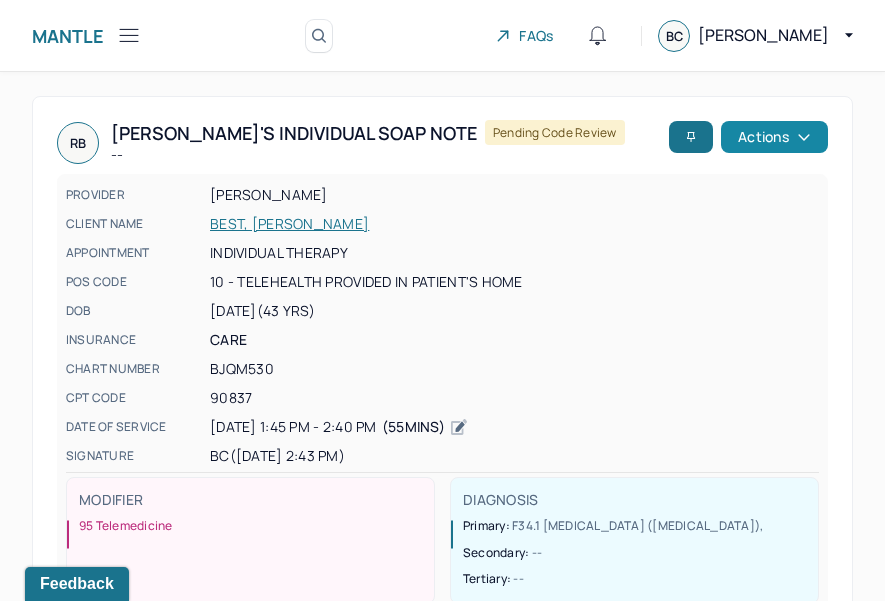 click on "Actions" at bounding box center (774, 137) 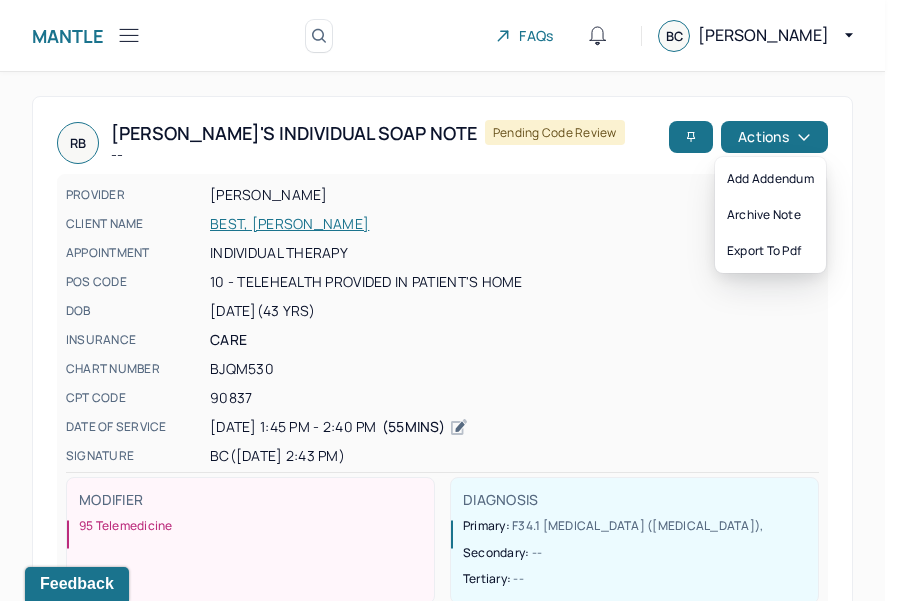 click 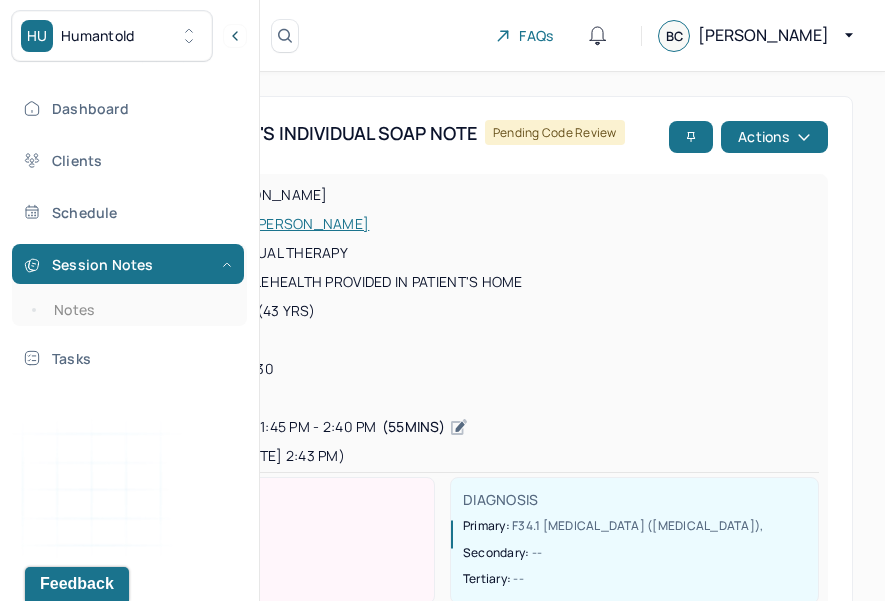 click 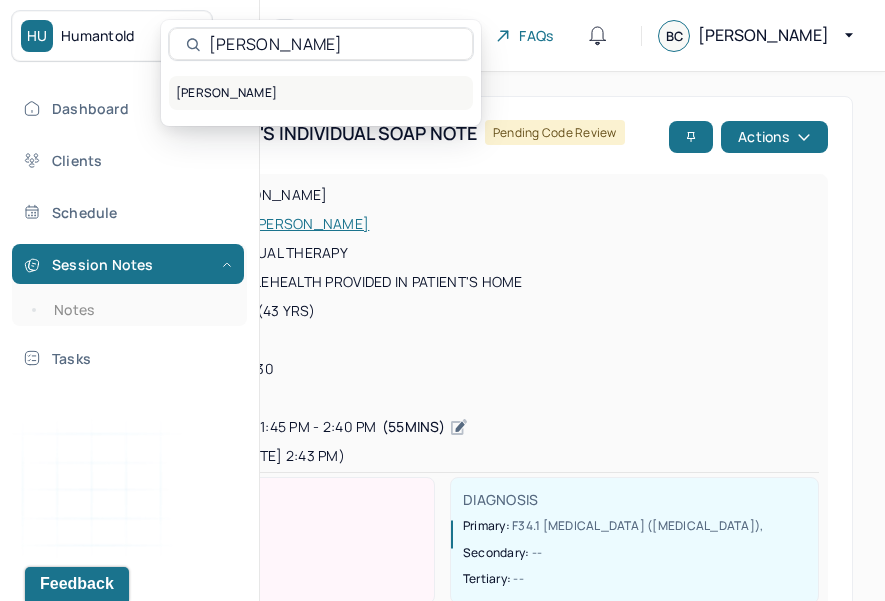 type on "[PERSON_NAME]" 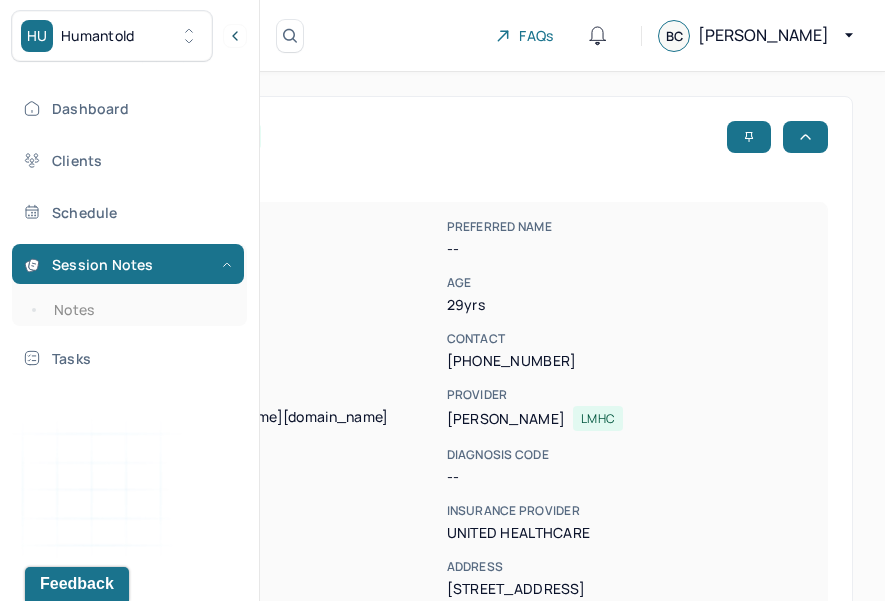 click on "CLIENT CHART NUMBER LGMT005 PREFERRED NAME -- SEX [DEMOGRAPHIC_DATA] AGE [DEMOGRAPHIC_DATA]  yrs DATE OF BIRTH [DEMOGRAPHIC_DATA]  CONTACT [PHONE_NUMBER] EMAIL [EMAIL_ADDRESS][PERSON_NAME][DOMAIN_NAME] PROVIDER [PERSON_NAME] LMHC DIAGNOSIS -- DIAGNOSIS CODE -- LAST SESSION [DATE] insurance provider United Healthcare FINANCIAL ASSISTANCE STATUS no Address [STREET_ADDRESS][US_STATE][US_STATE] Consent to Sms --" at bounding box center [442, 465] 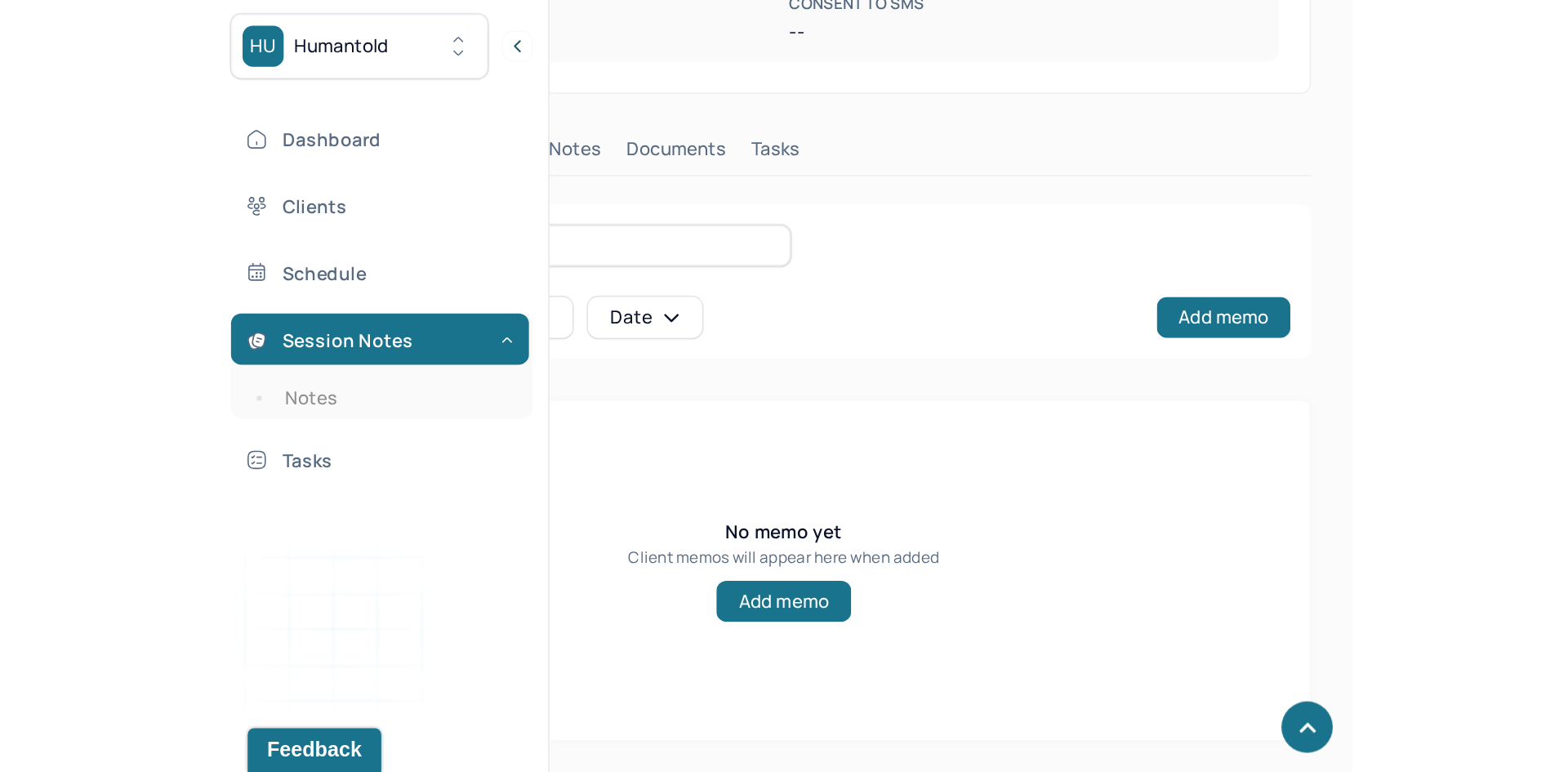 scroll, scrollTop: 0, scrollLeft: 0, axis: both 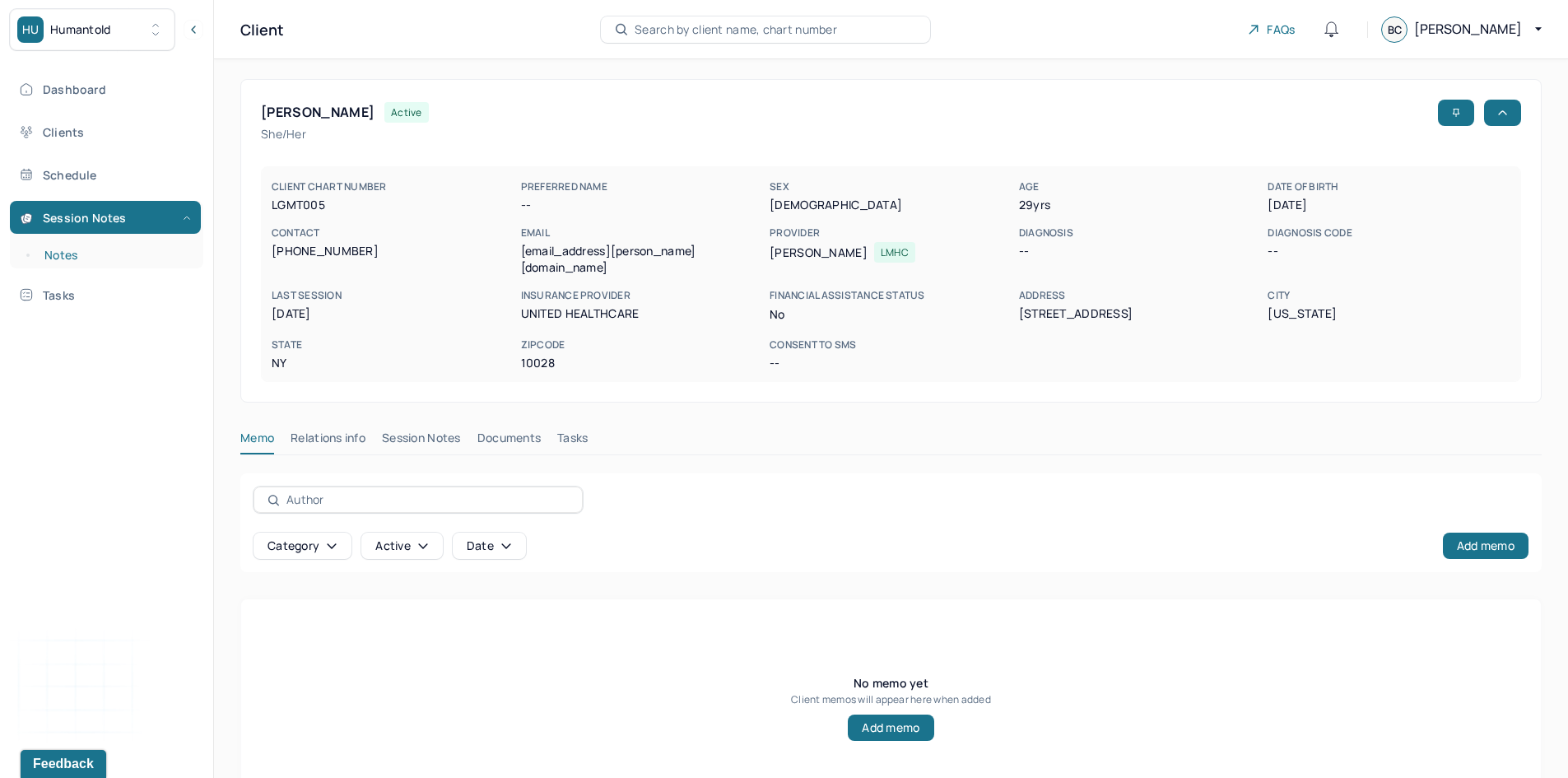 click on "Notes" at bounding box center (114, 255) 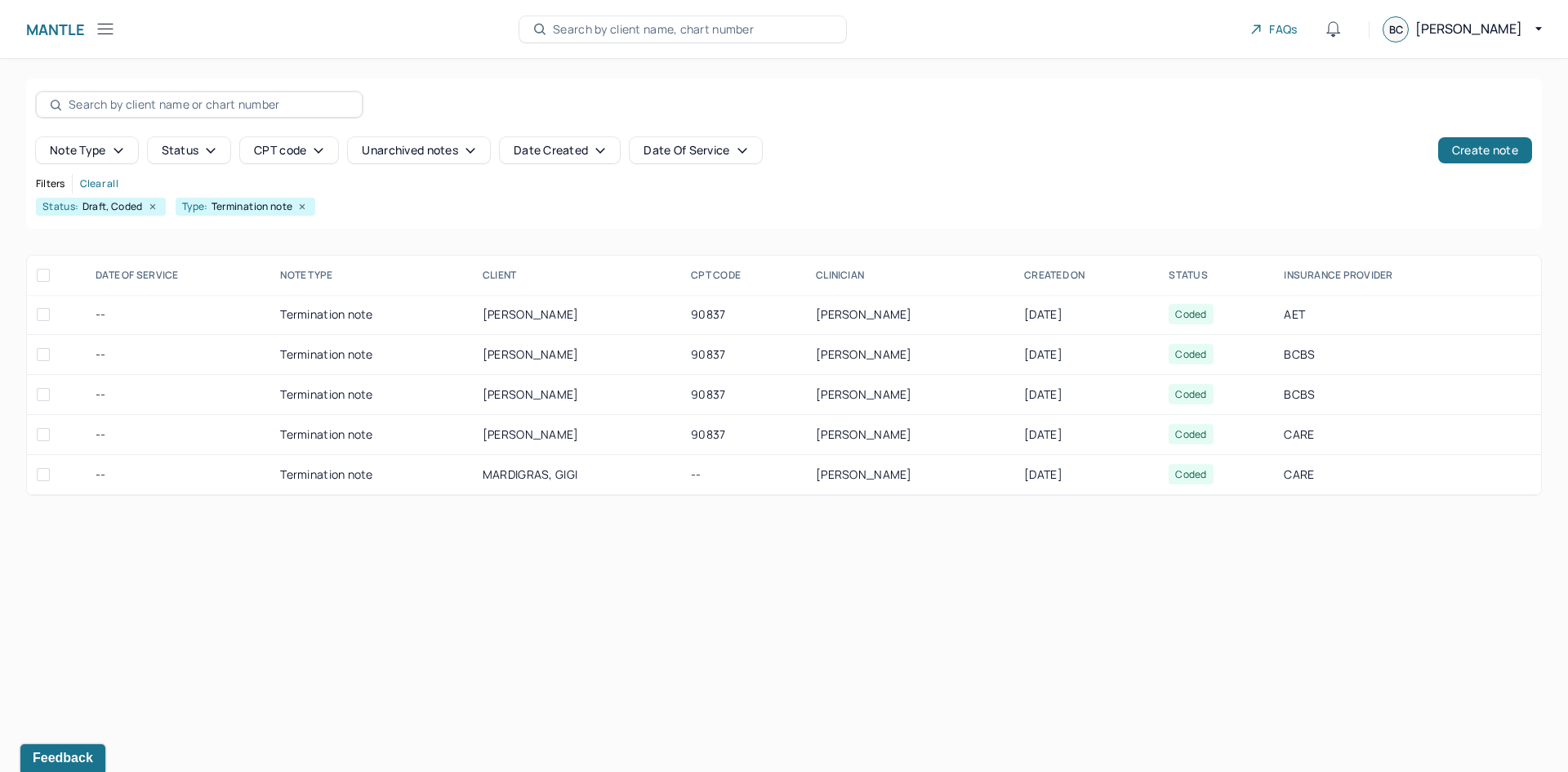 click at bounding box center [208, 105] 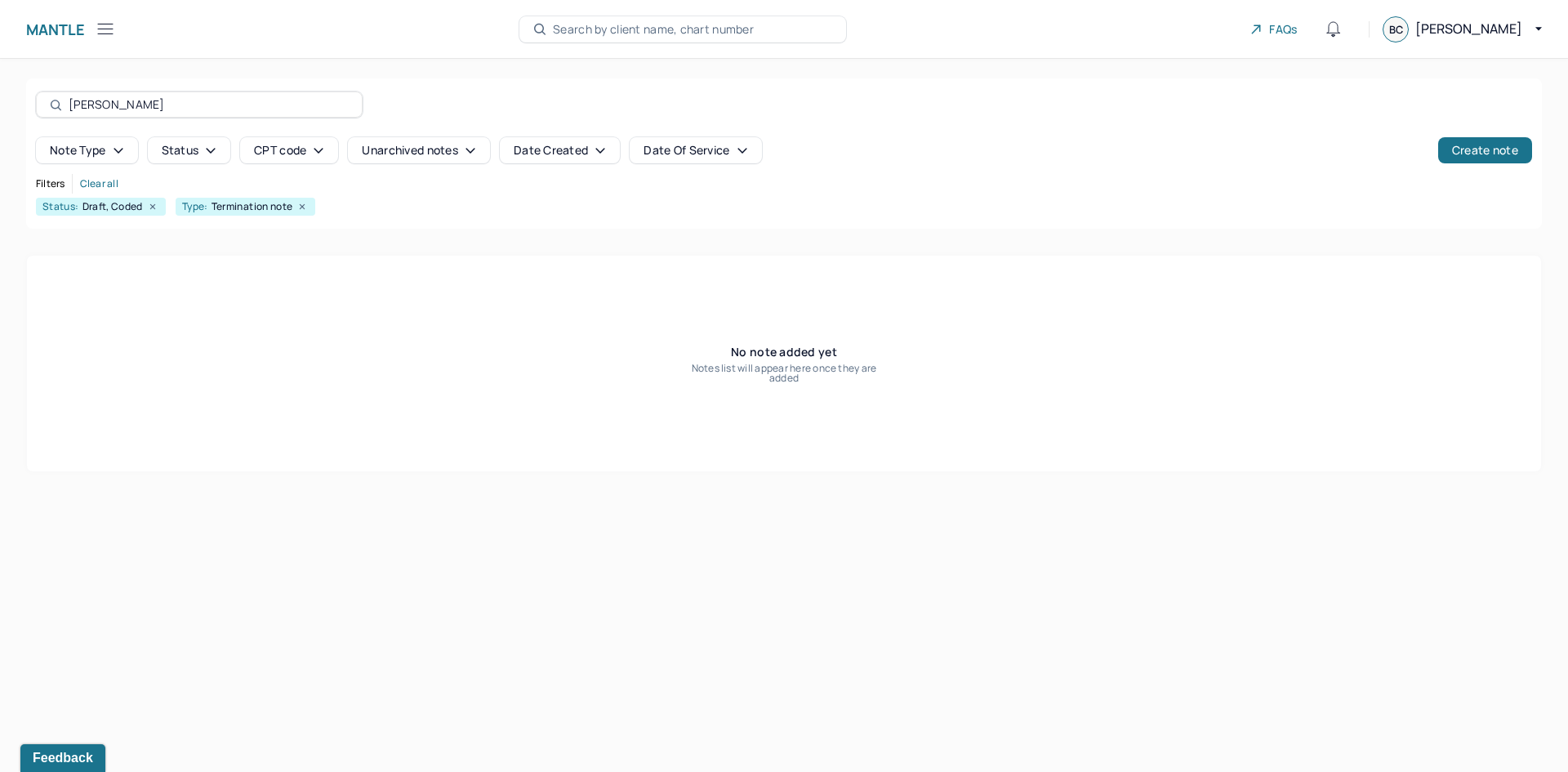 type on "[PERSON_NAME]" 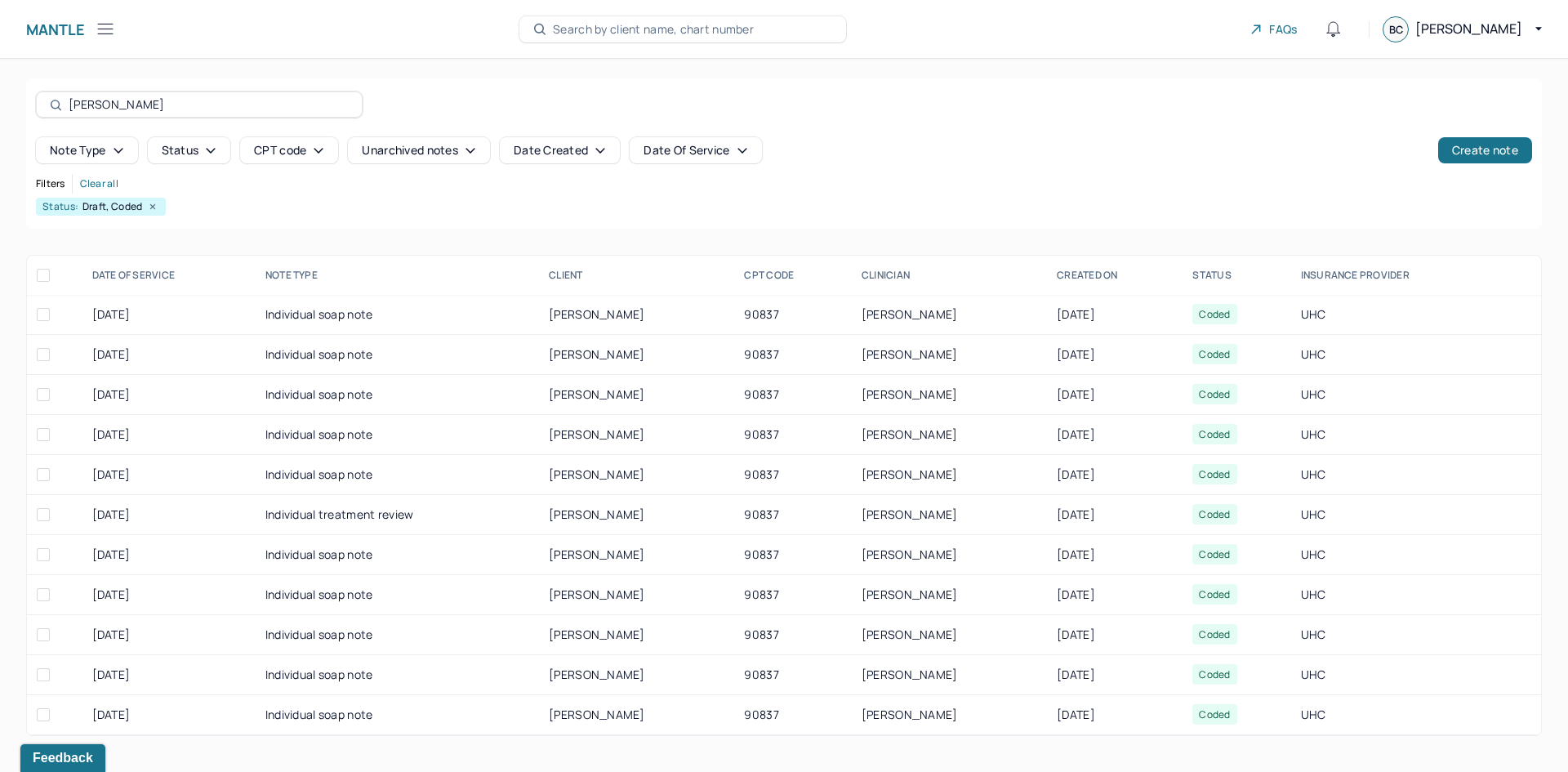 click 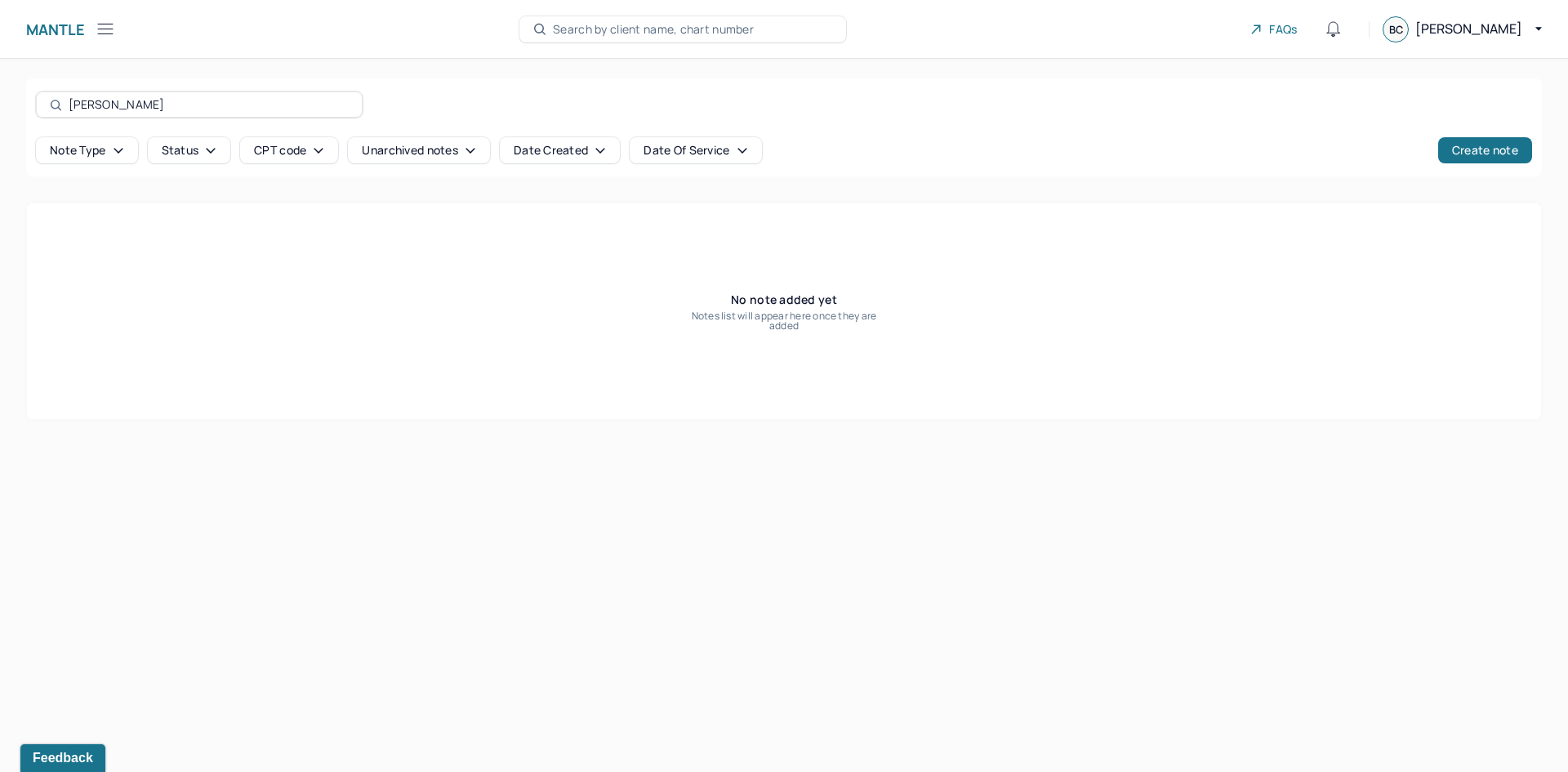 click on "[PERSON_NAME]" at bounding box center (208, 105) 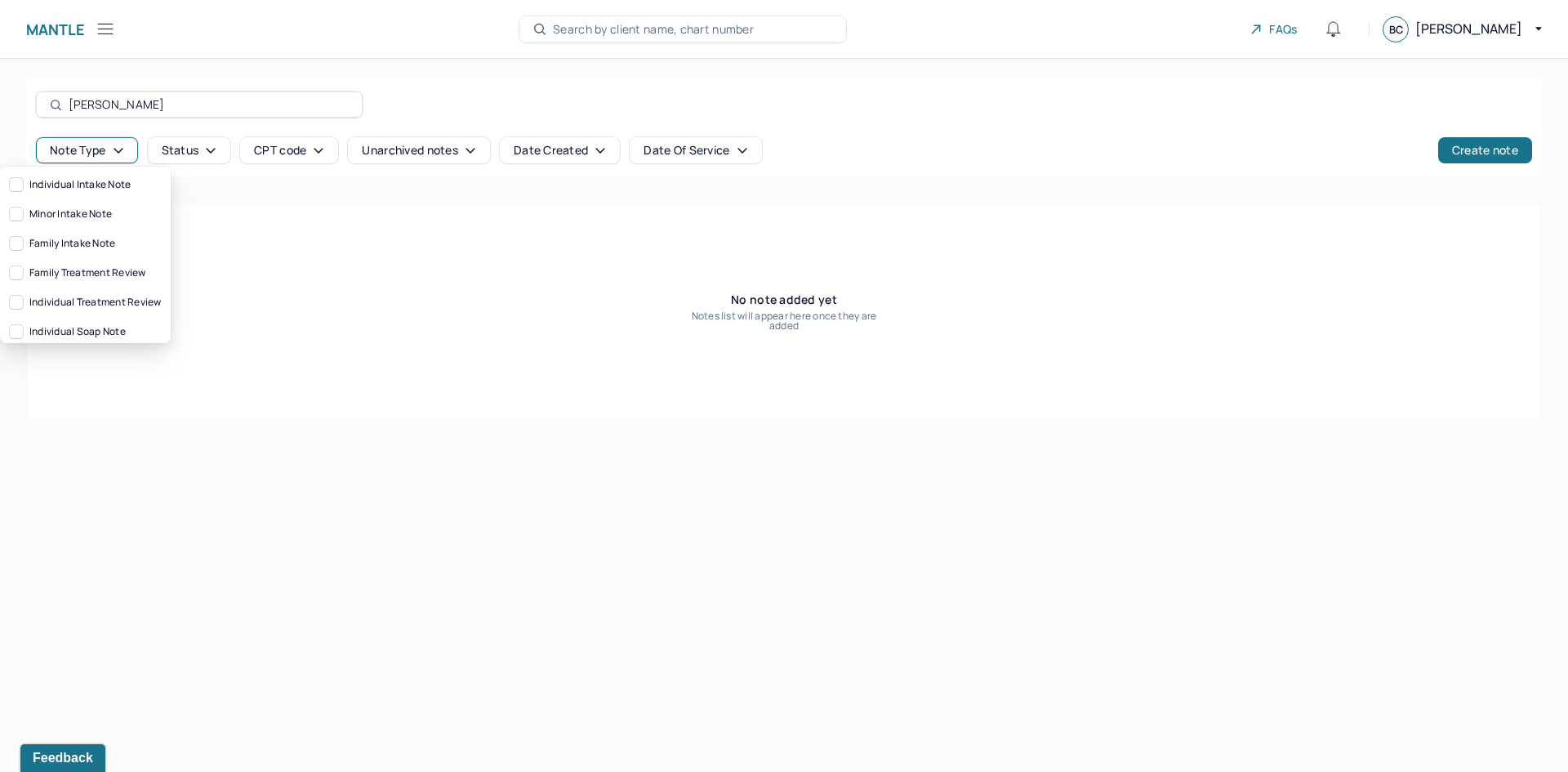 click 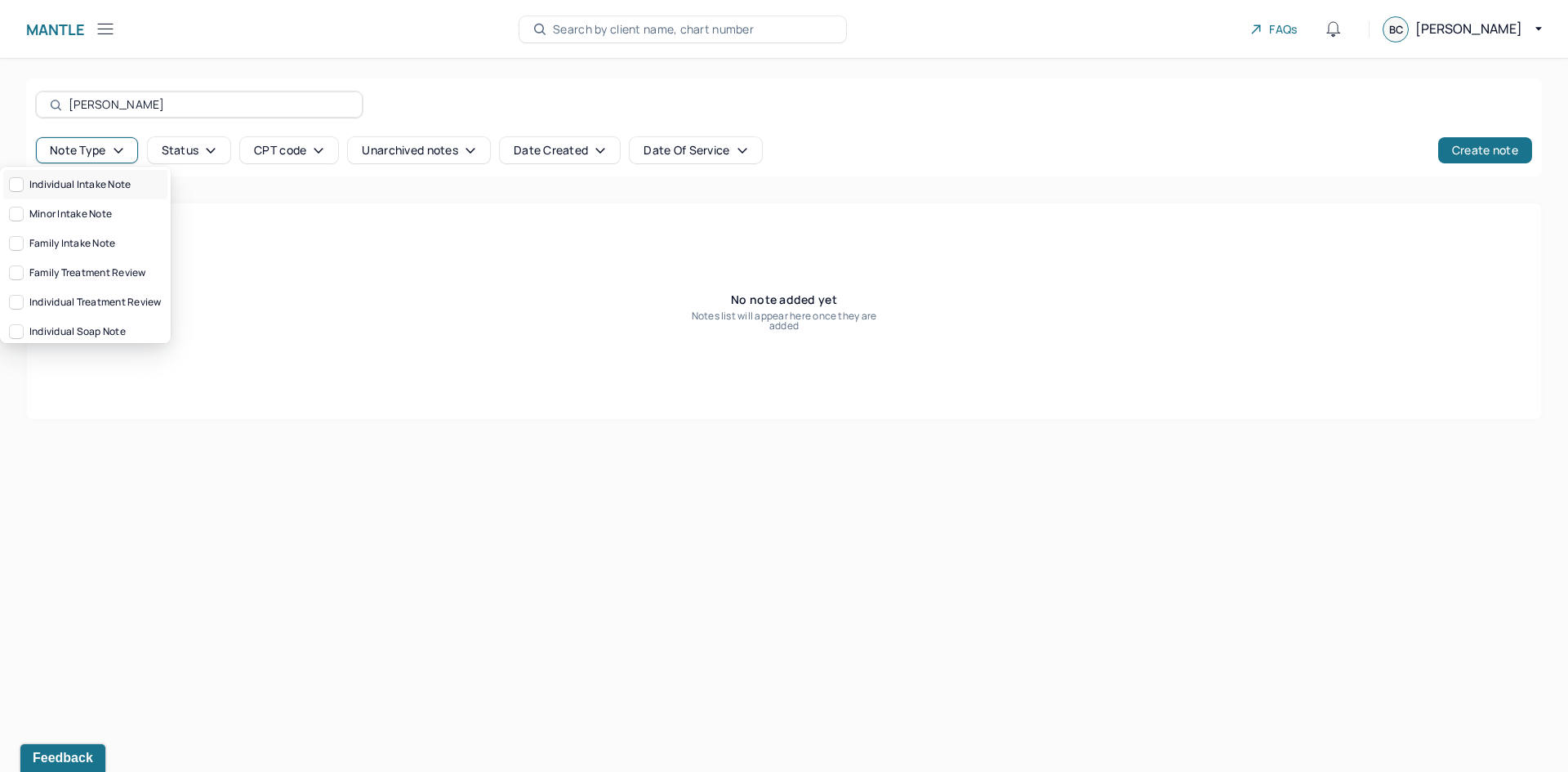 click on "Individual intake note" at bounding box center [85, 185] 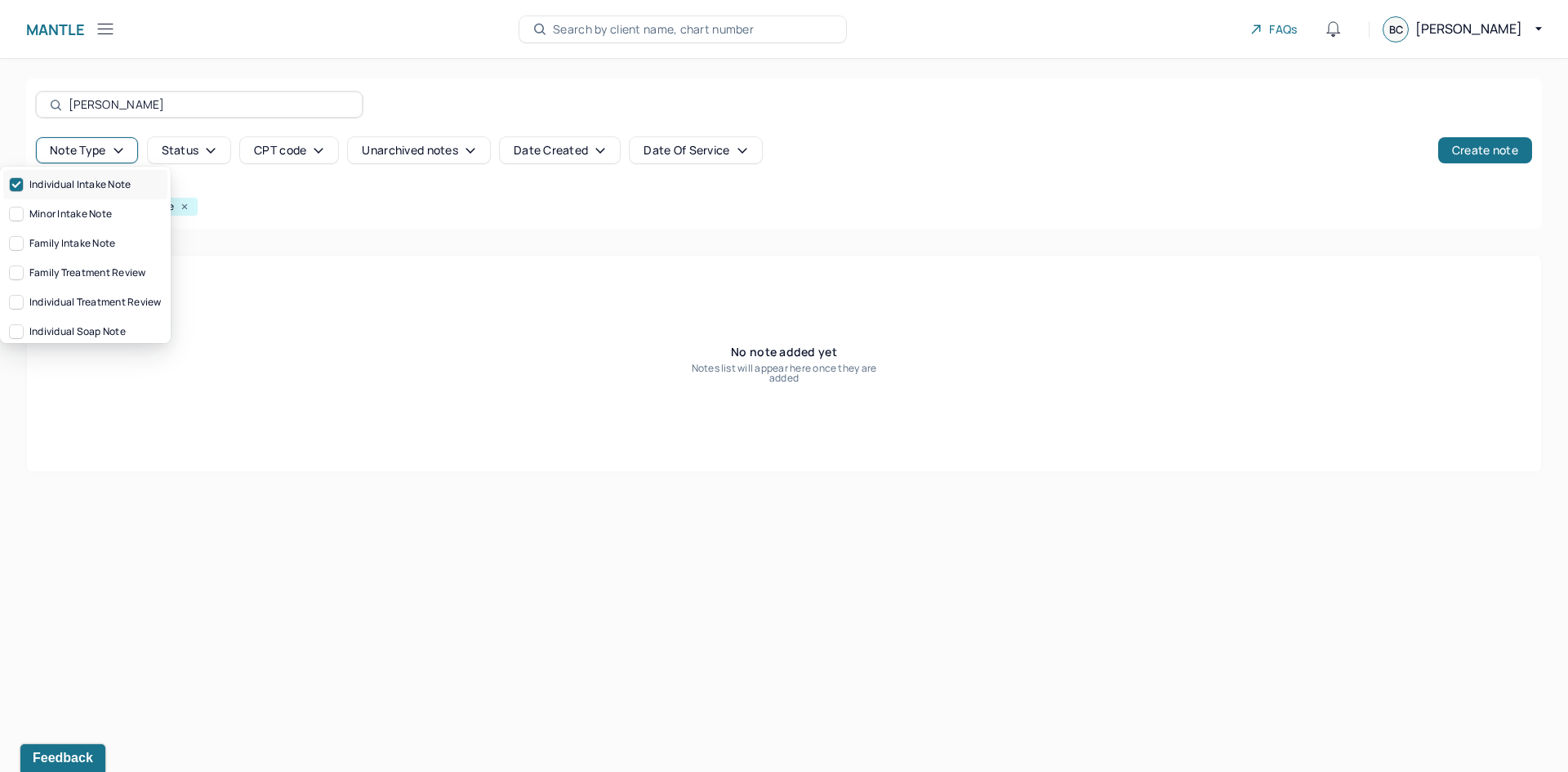click on "Individual intake note" at bounding box center (85, 185) 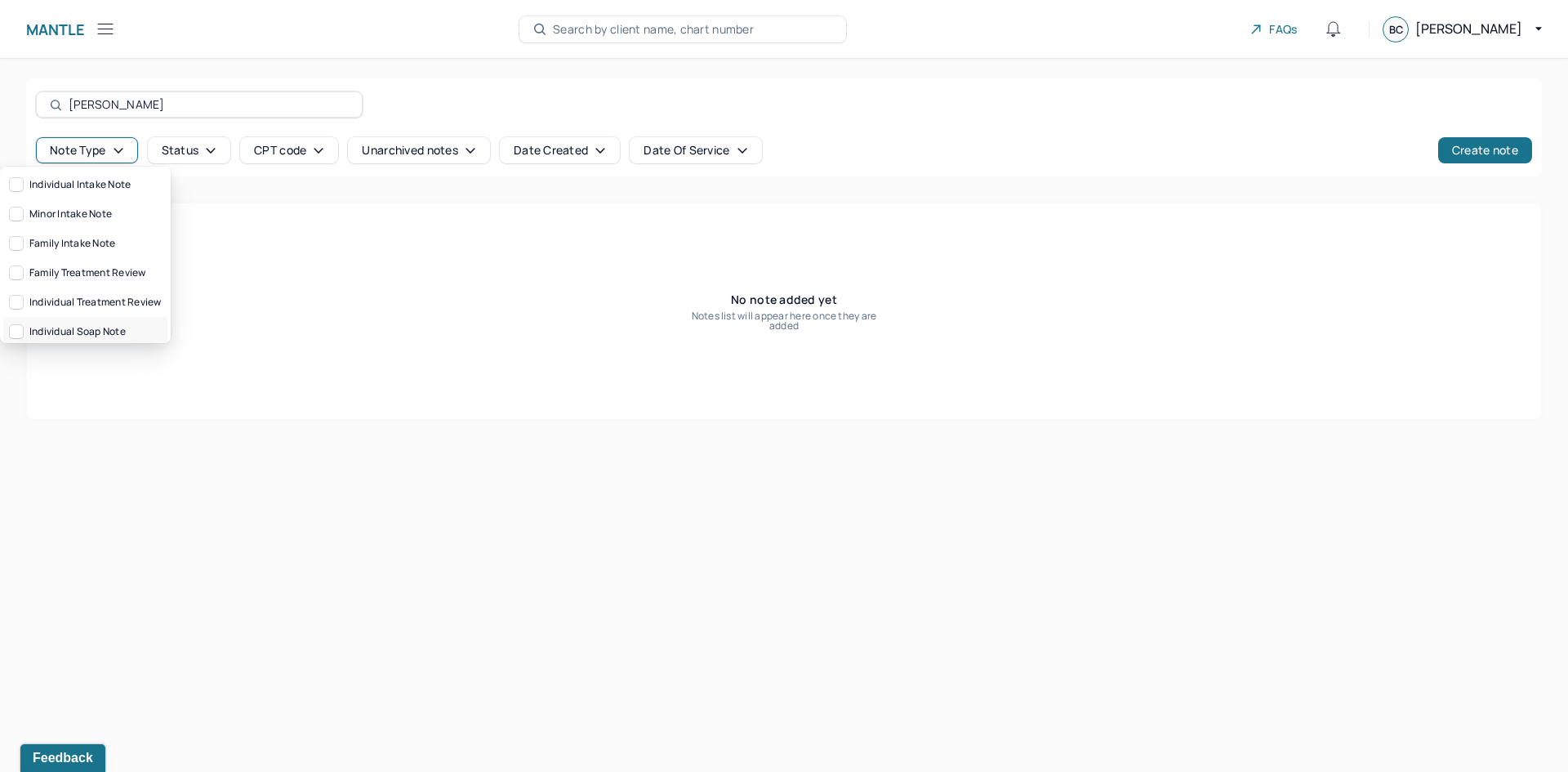 scroll, scrollTop: 3, scrollLeft: 0, axis: vertical 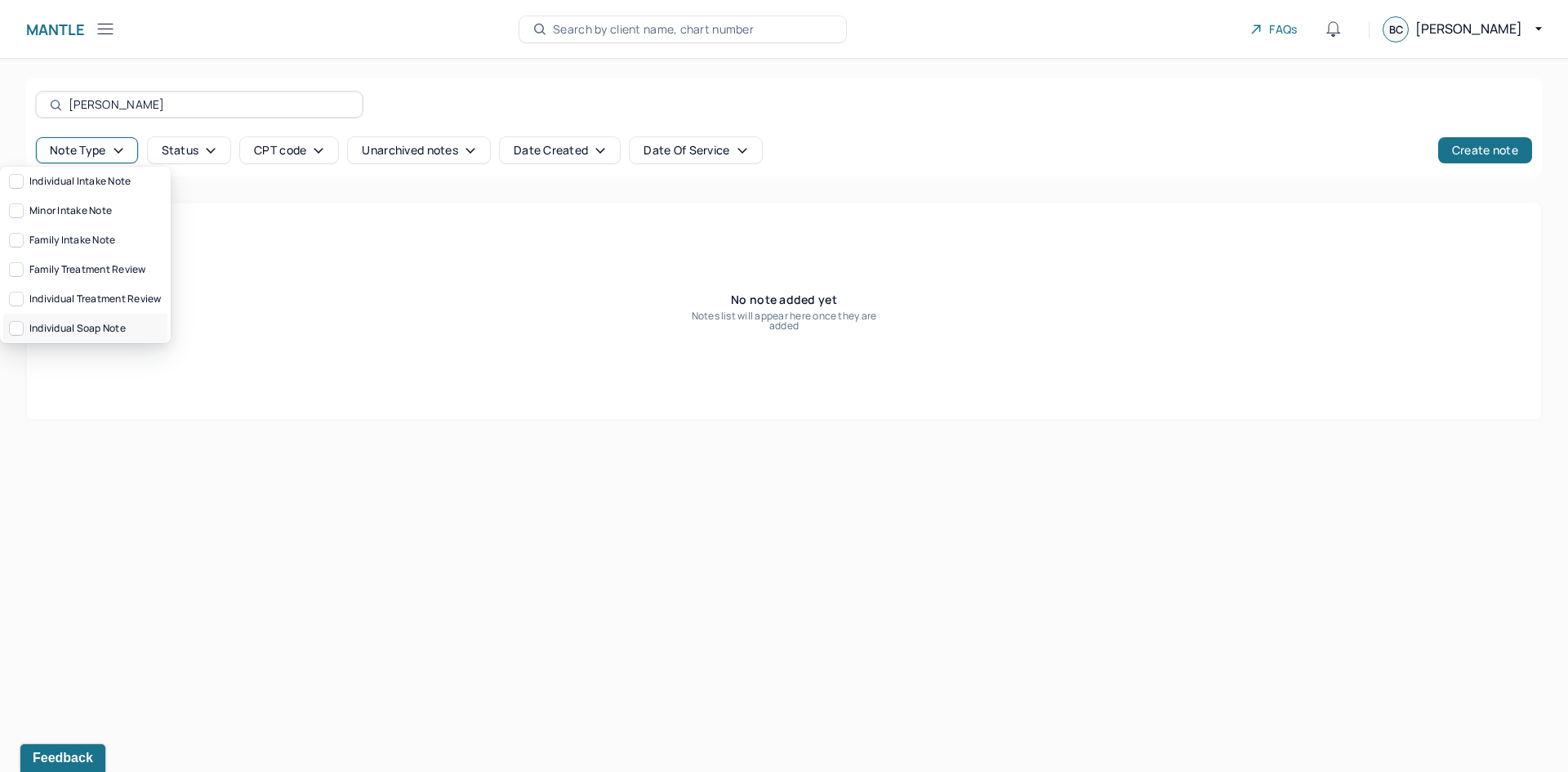 click on "Individual soap note" at bounding box center (85, 328) 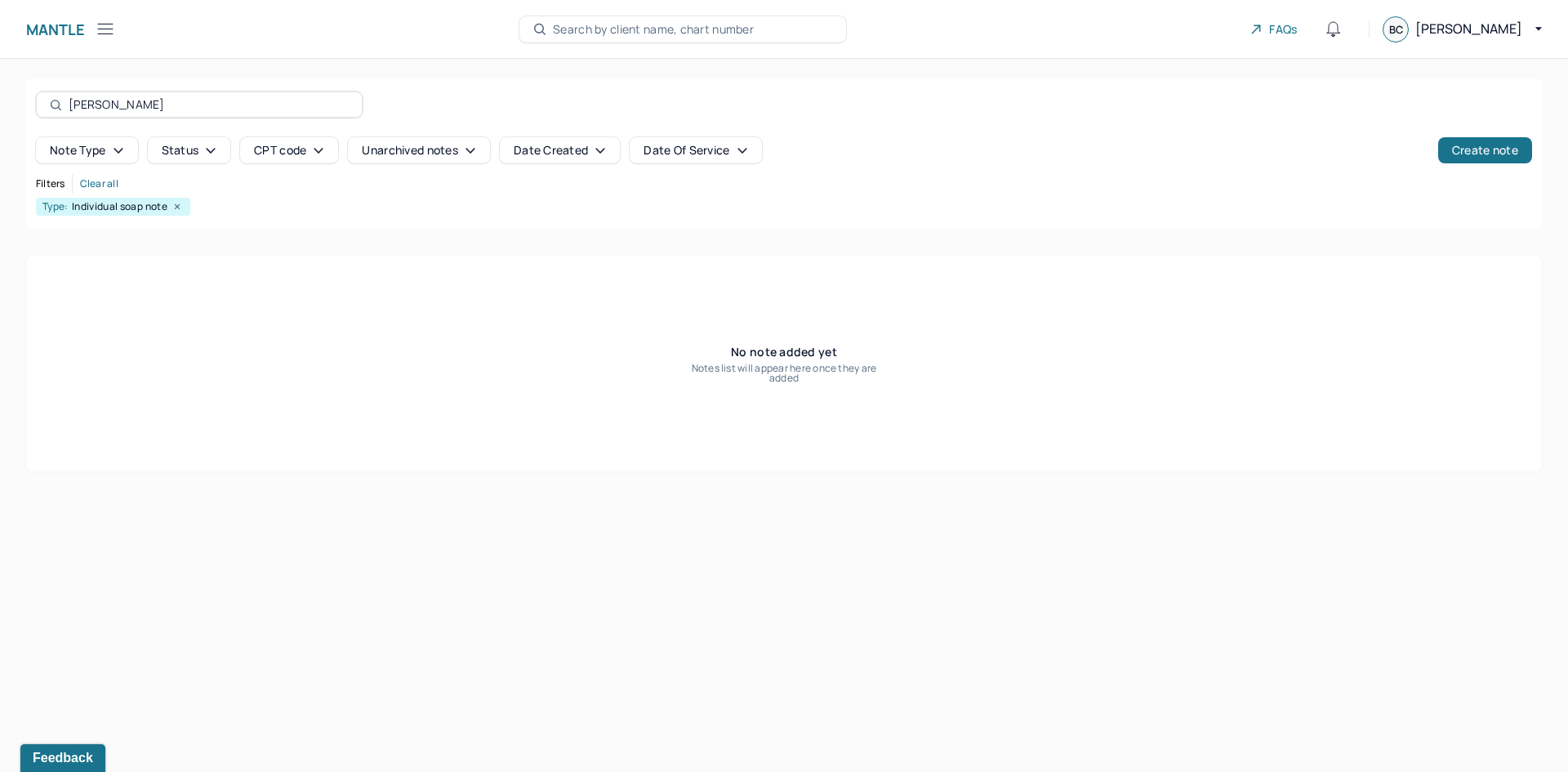 click on "No note added yet Notes list will appear here once they are added" at bounding box center [784, 364] 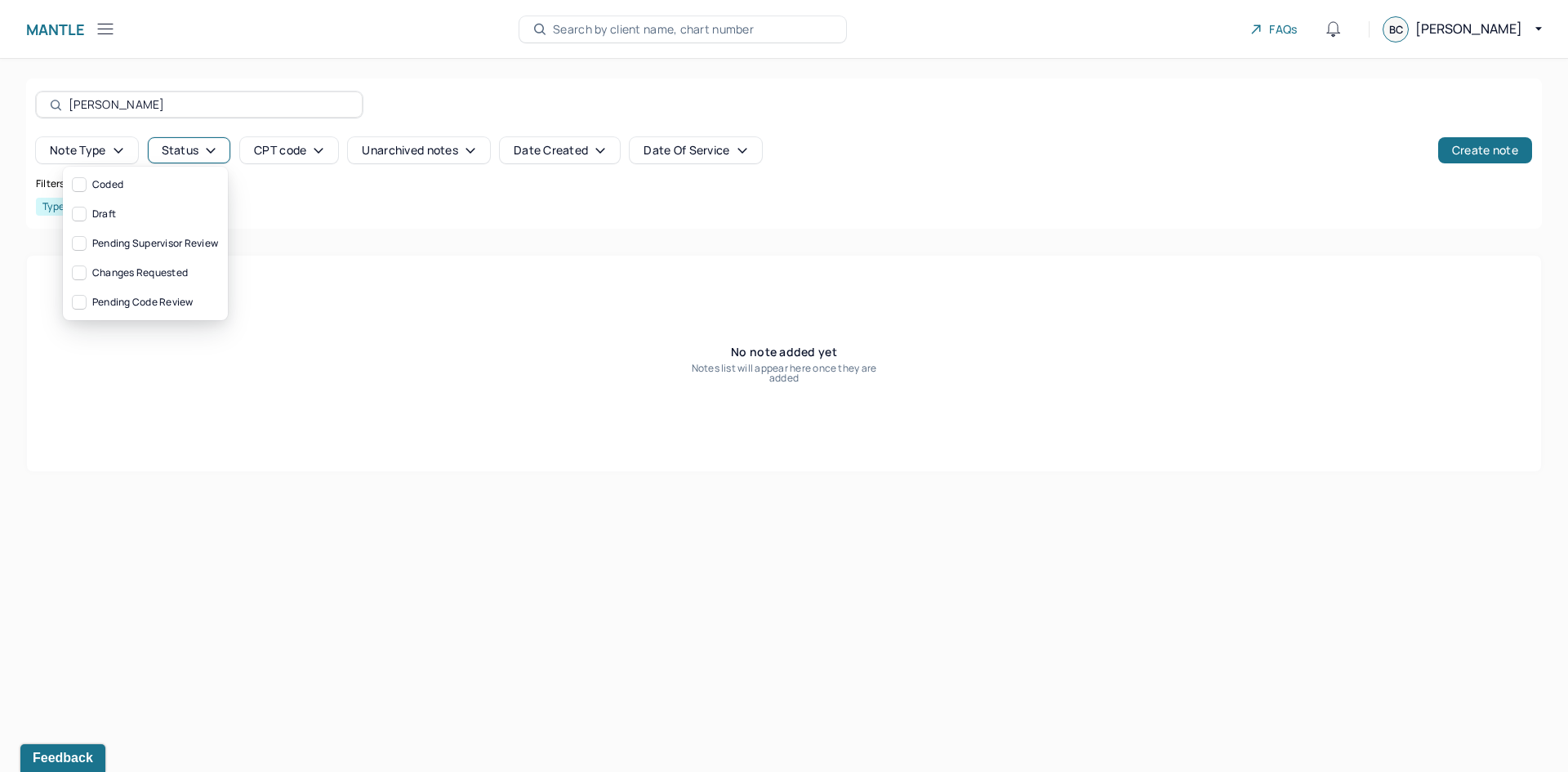 click 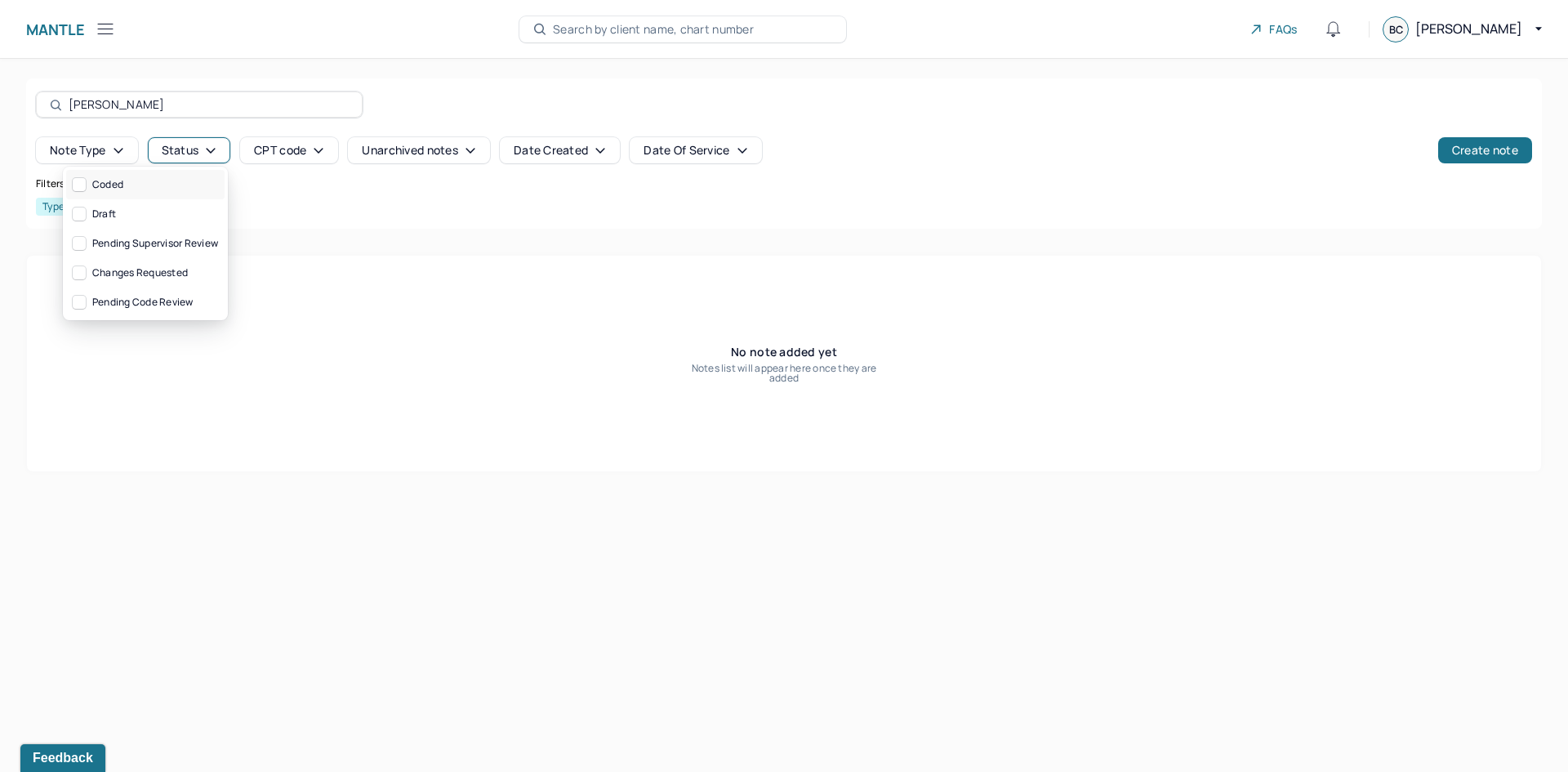 click on "Coded" at bounding box center [145, 185] 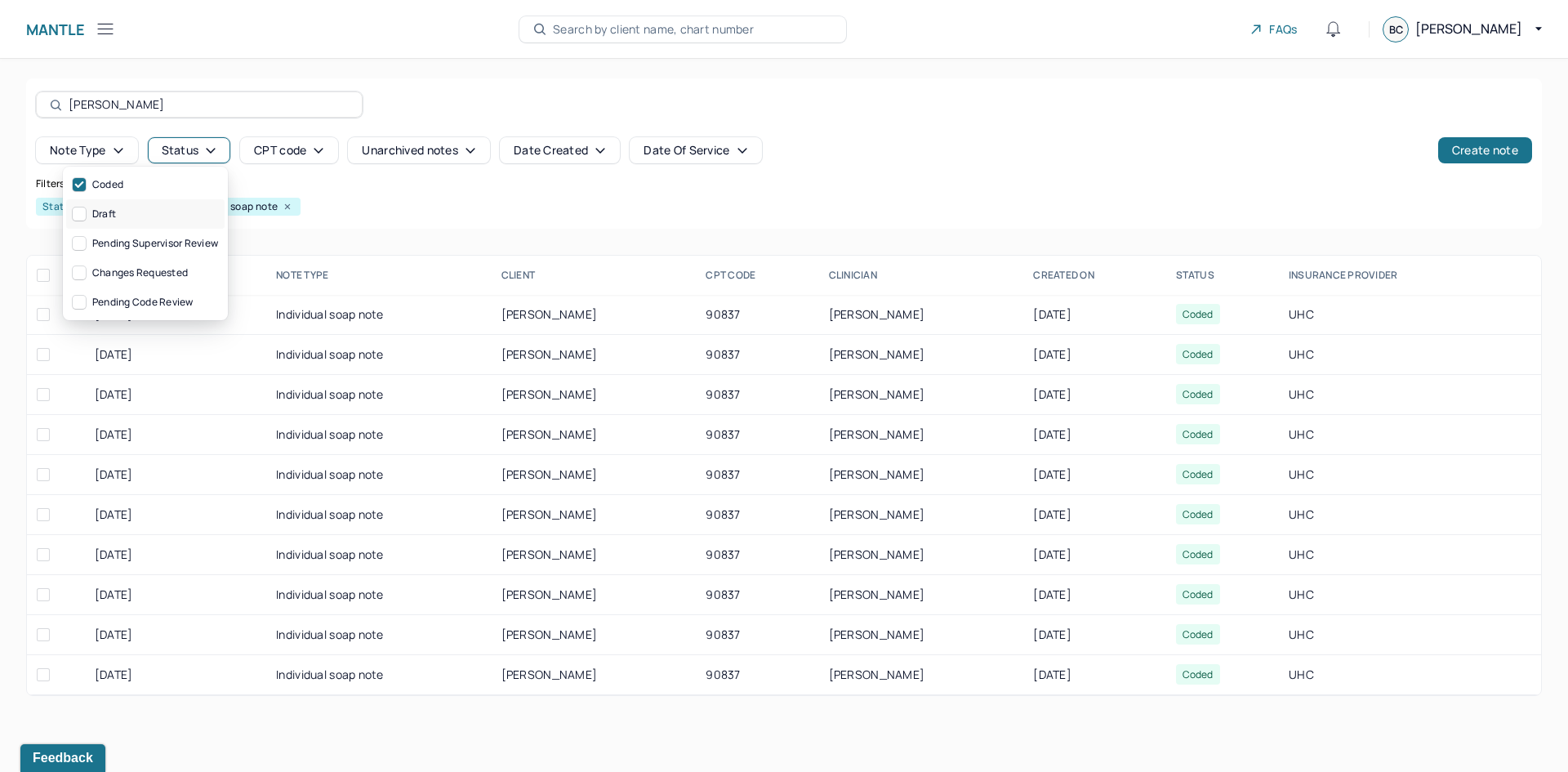 click on "Draft" at bounding box center (145, 214) 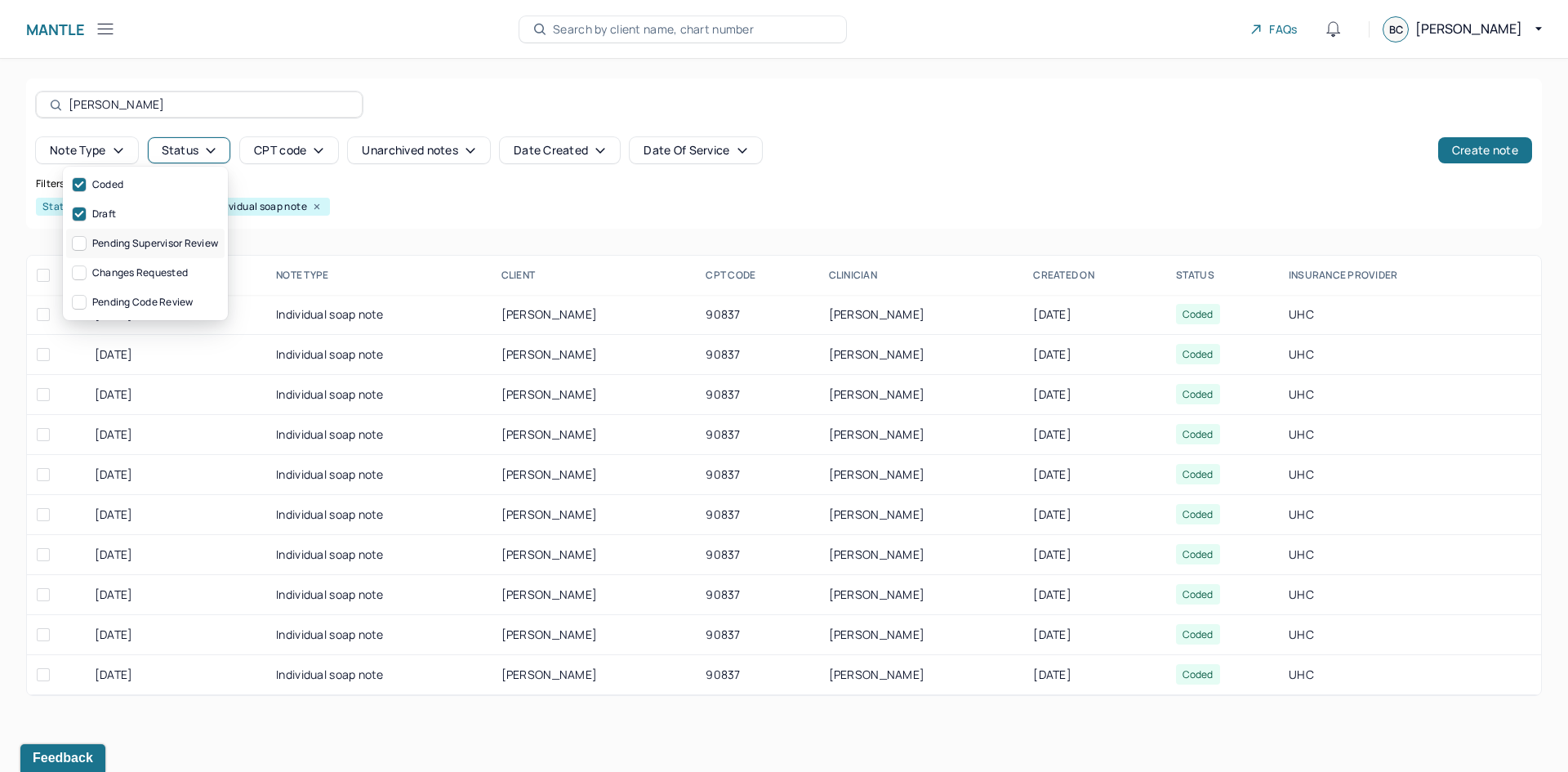 click on "Pending supervisor review" at bounding box center [145, 243] 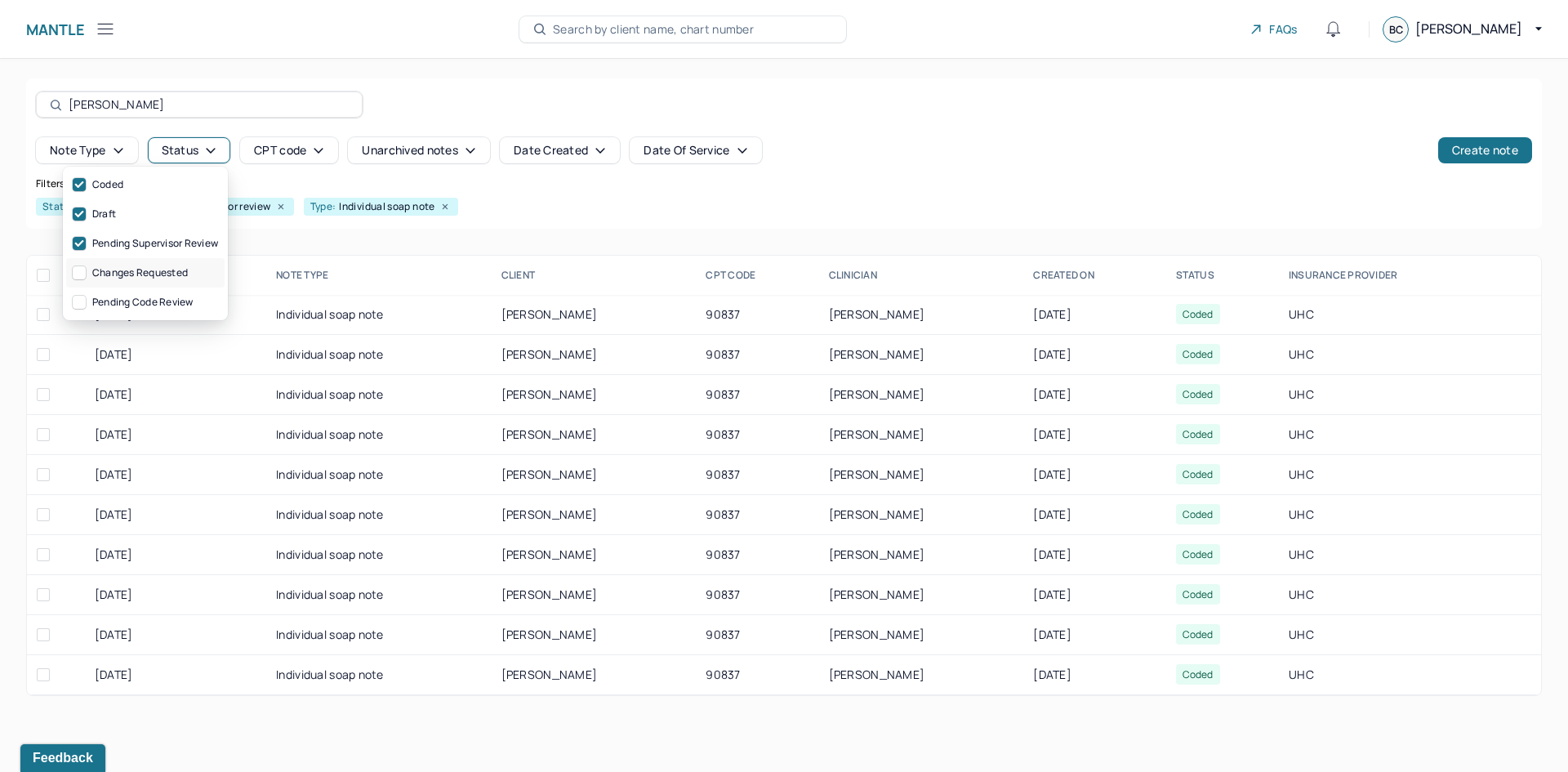 click on "Changes requested" at bounding box center (145, 273) 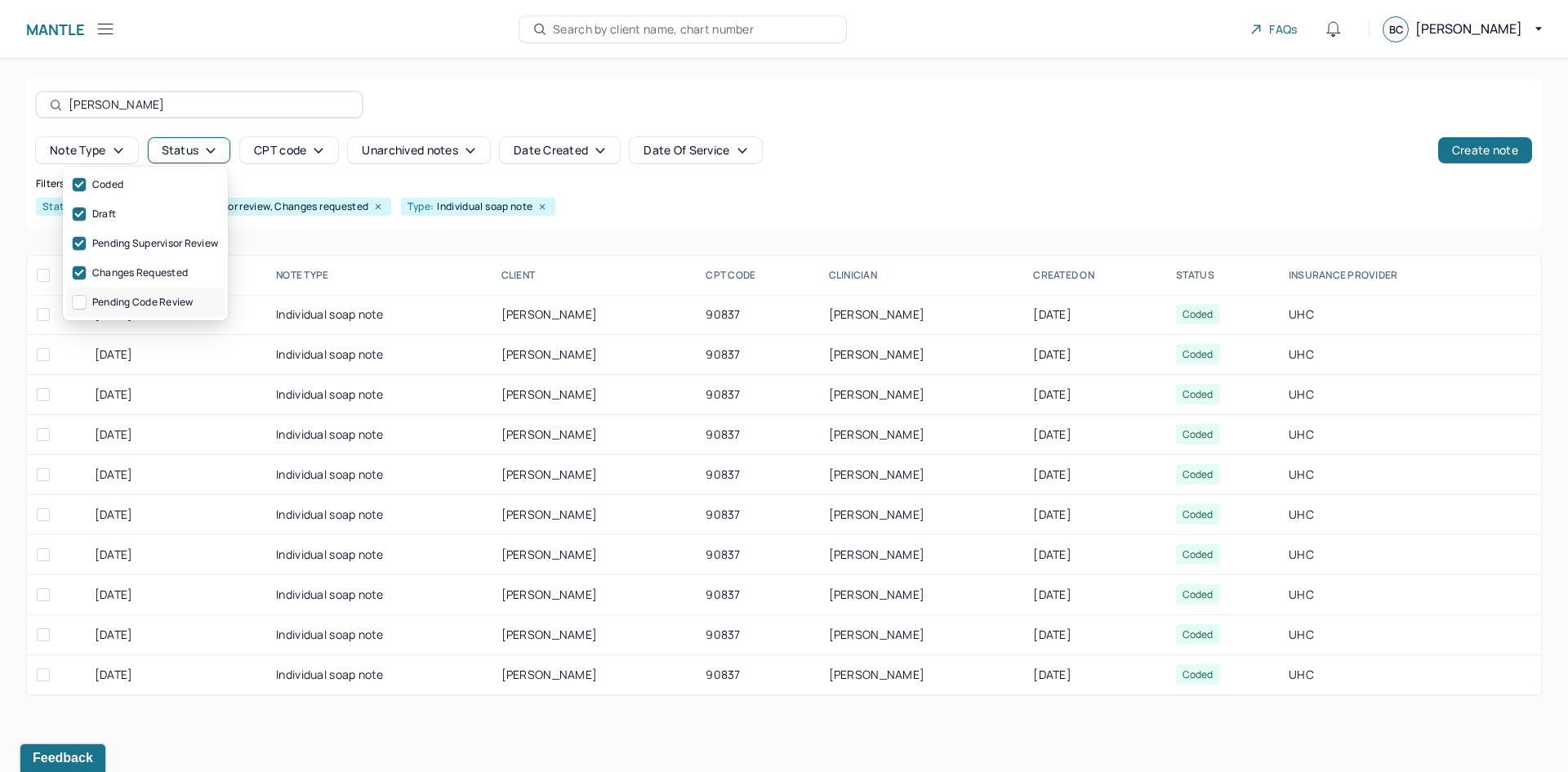 click on "Pending code review" at bounding box center (145, 302) 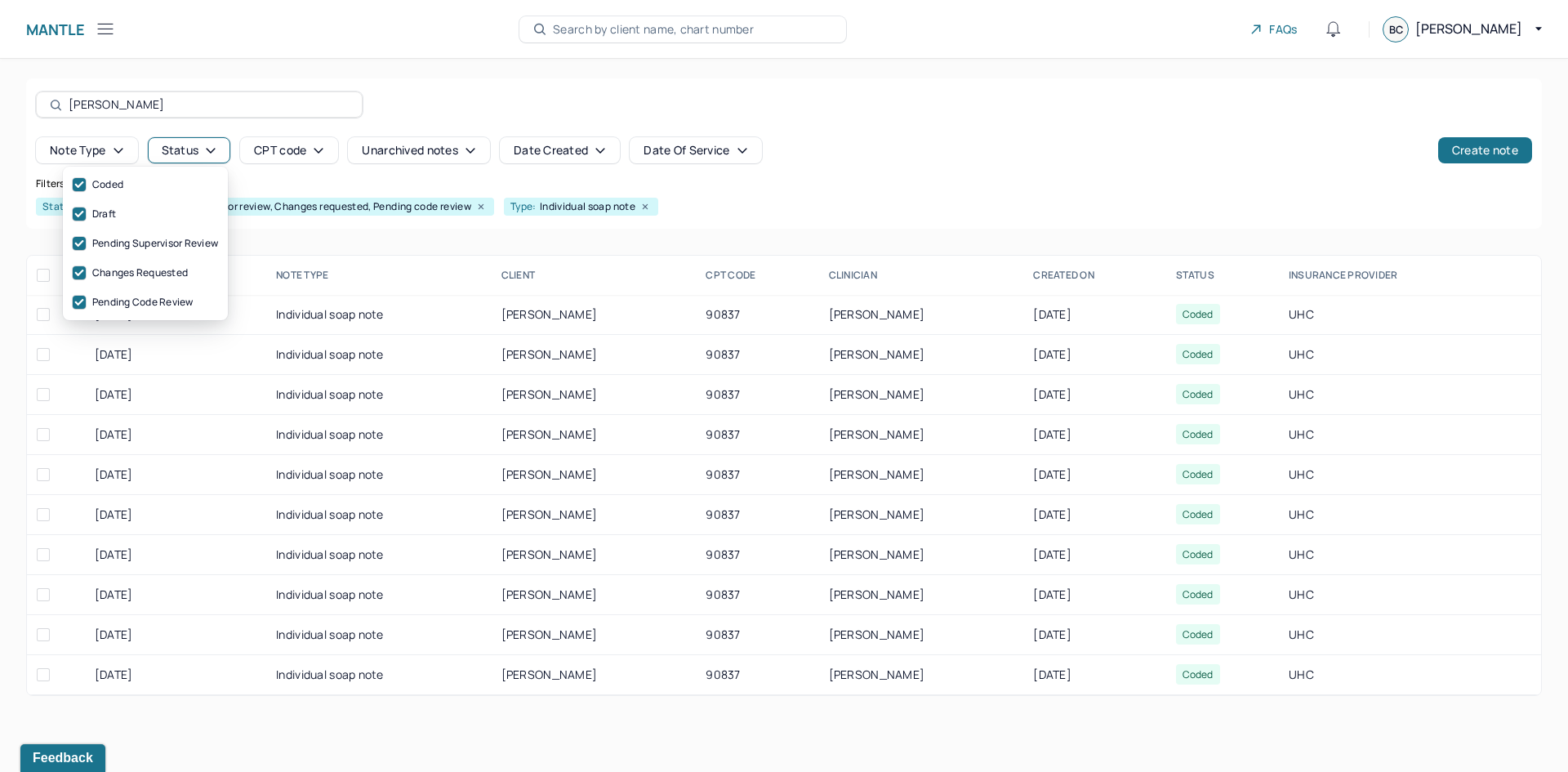 click on "chloe   Note type     Status     CPT code     Unarchived notes     Date Created     Date Of Service     Create note   Filters   Clear all   Status: Coded, Draft, Pending supervisor review, Changes requested, Pending code review     Type: Individual soap note     DATE OF SERVICE NOTE TYPE CLIENT CPT CODE CLINICIAN CREATED ON STATUS INSURANCE PROVIDER [DATE] Individual soap note [PERSON_NAME] 90837 [PERSON_NAME] [DATE] Coded UHC [DATE] Individual soap note [PERSON_NAME] 90837 [PERSON_NAME] [DATE] Coded UHC [DATE] Individual soap note [PERSON_NAME] 90837 [PERSON_NAME] [DATE] Coded UHC [DATE] Individual soap note [PERSON_NAME] 90837 [PERSON_NAME] [DATE] Coded UHC [DATE] Individual soap note [PERSON_NAME] 90837 [PERSON_NAME] [DATE] Coded UHC [DATE] Individual soap note [PERSON_NAME] 90837 [PERSON_NAME] [DATE] Coded UHC [DATE] Individual soap note [PERSON_NAME] 90837 [PERSON_NAME] [DATE] Coded UHC [DATE] Individual soap note 90837 UHC" at bounding box center (784, 387) 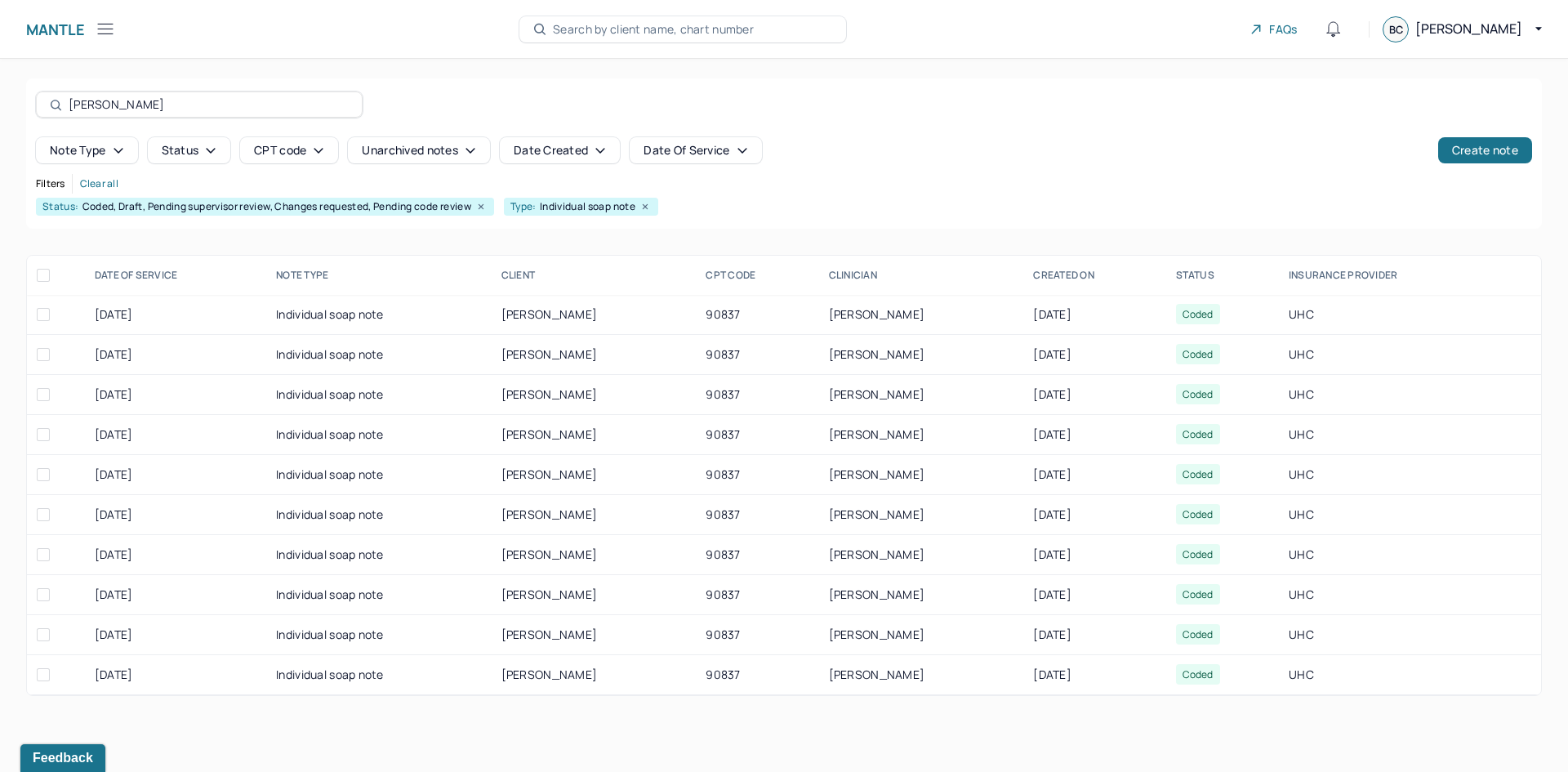 click on "Unarchived notes" at bounding box center [418, 150] 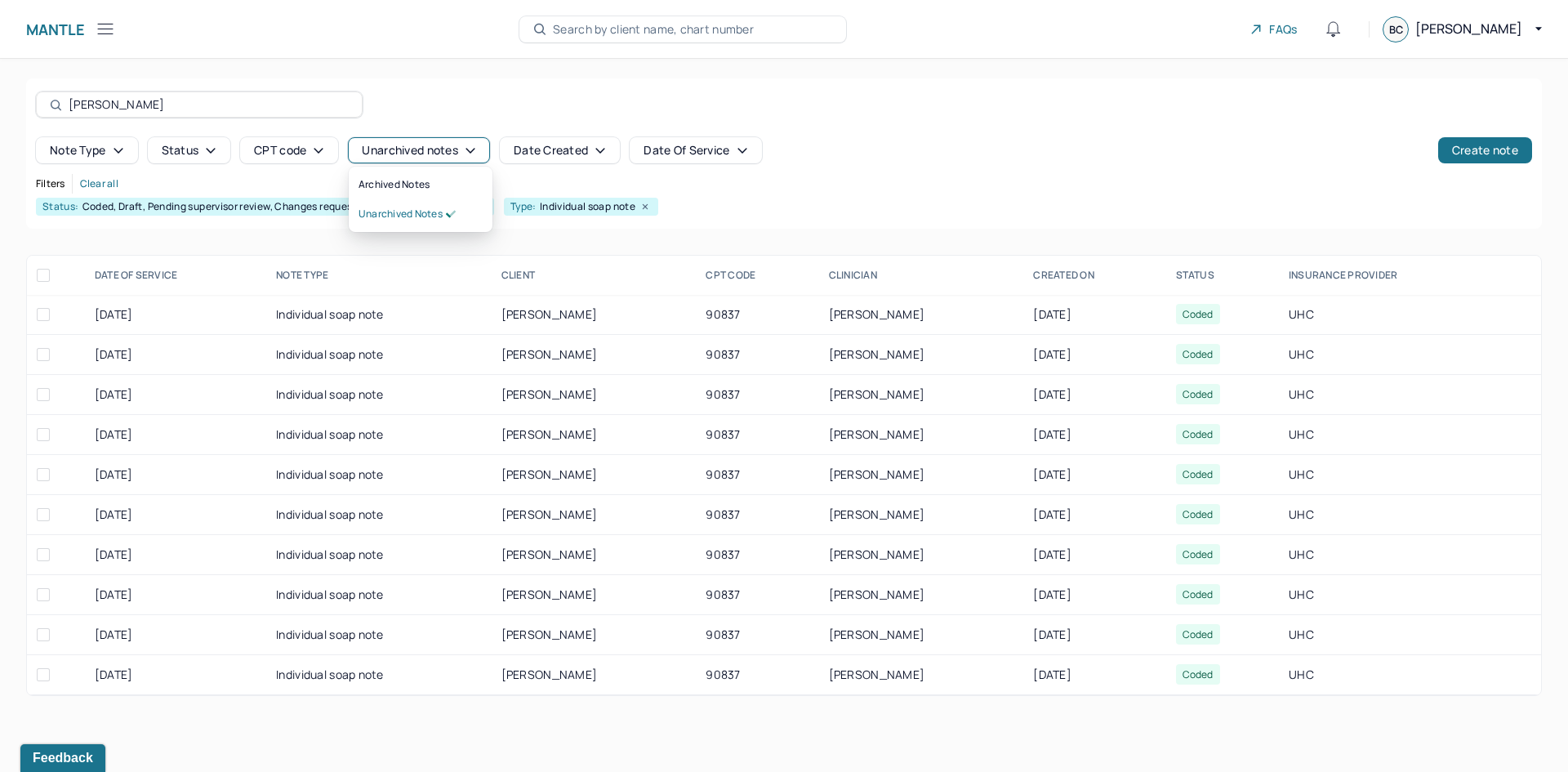 click on "Unarchived notes" at bounding box center [418, 150] 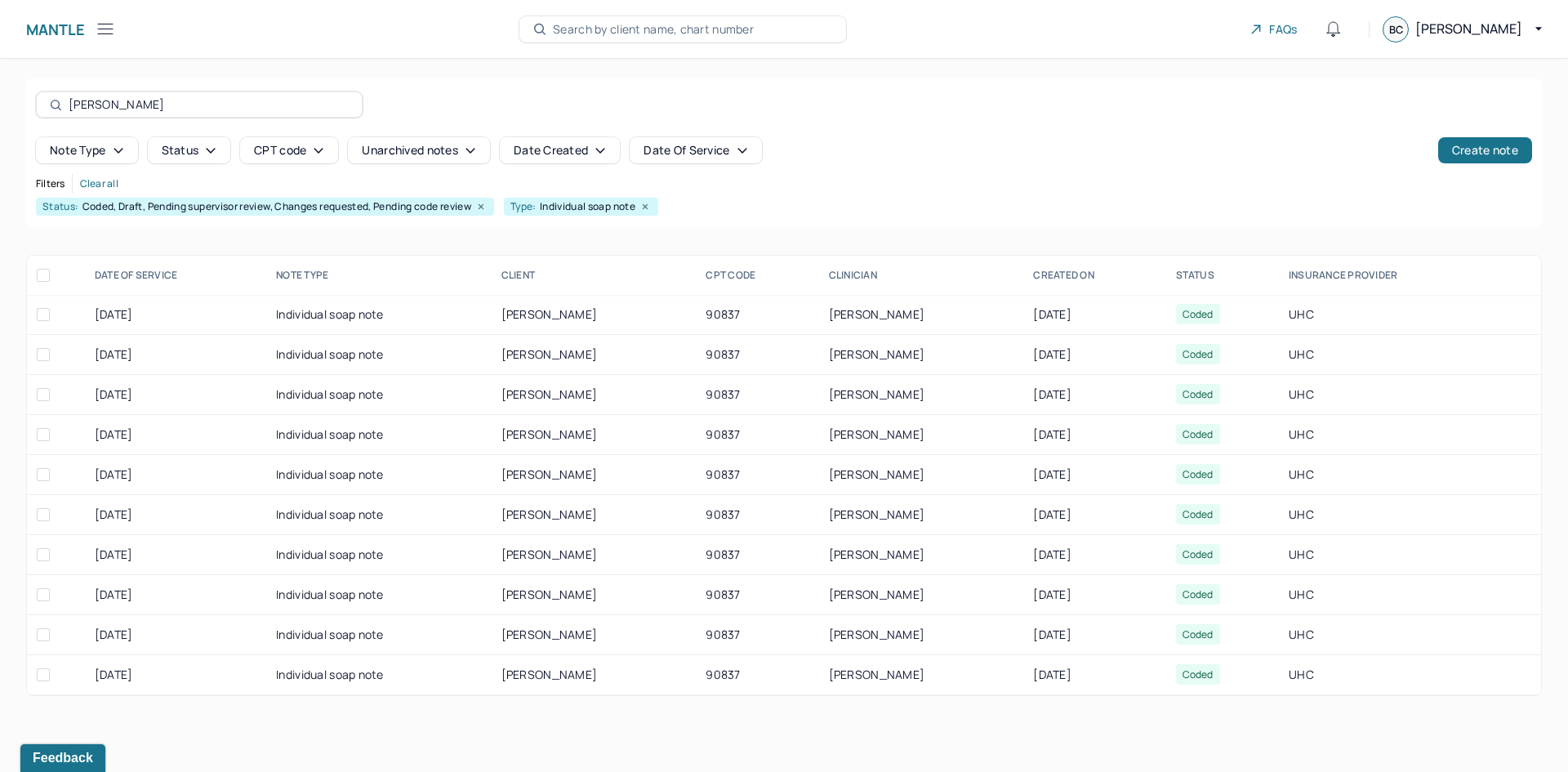 click on "Date Created" at bounding box center [559, 150] 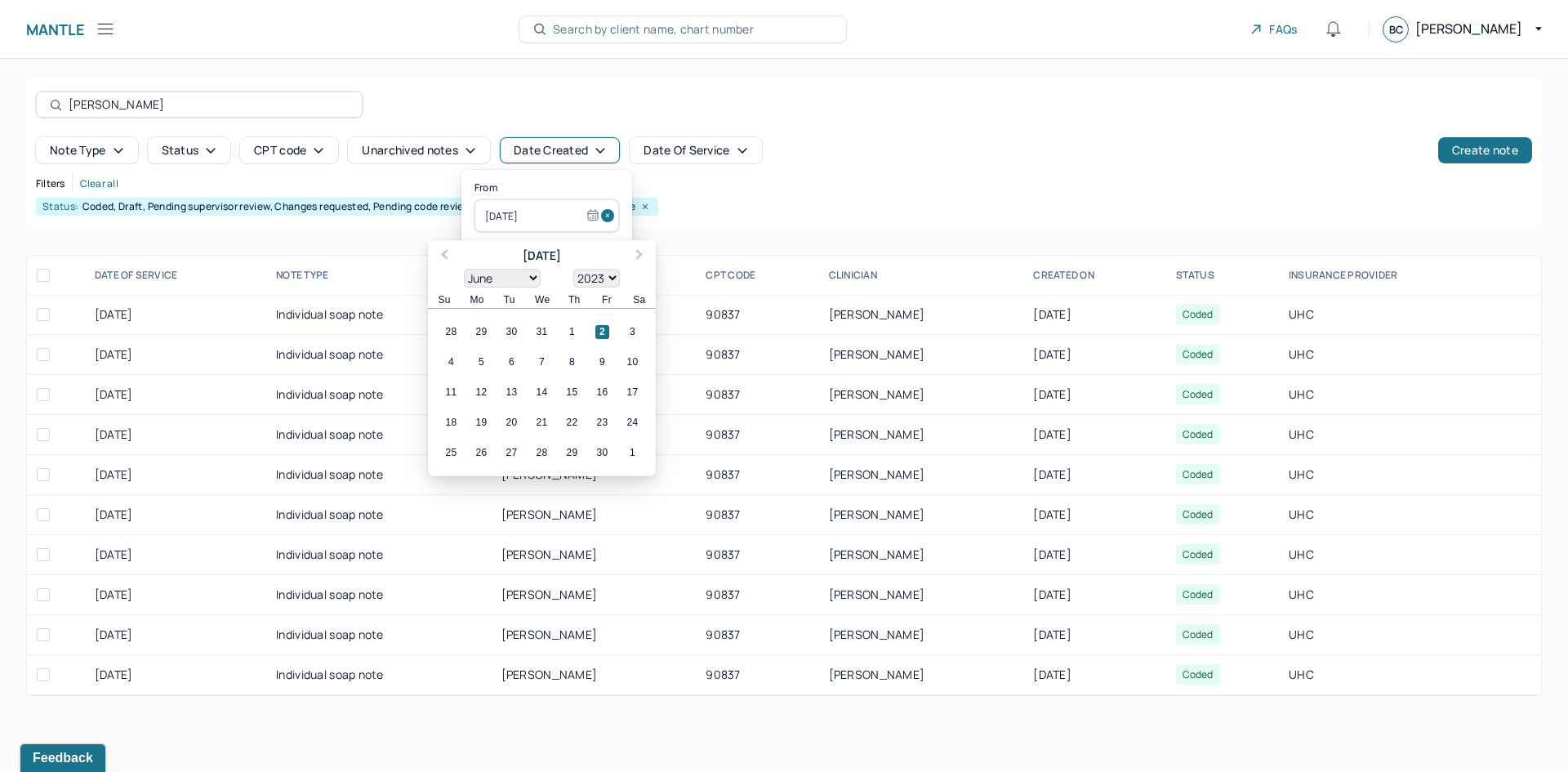 click on "Date Created" at bounding box center (559, 150) 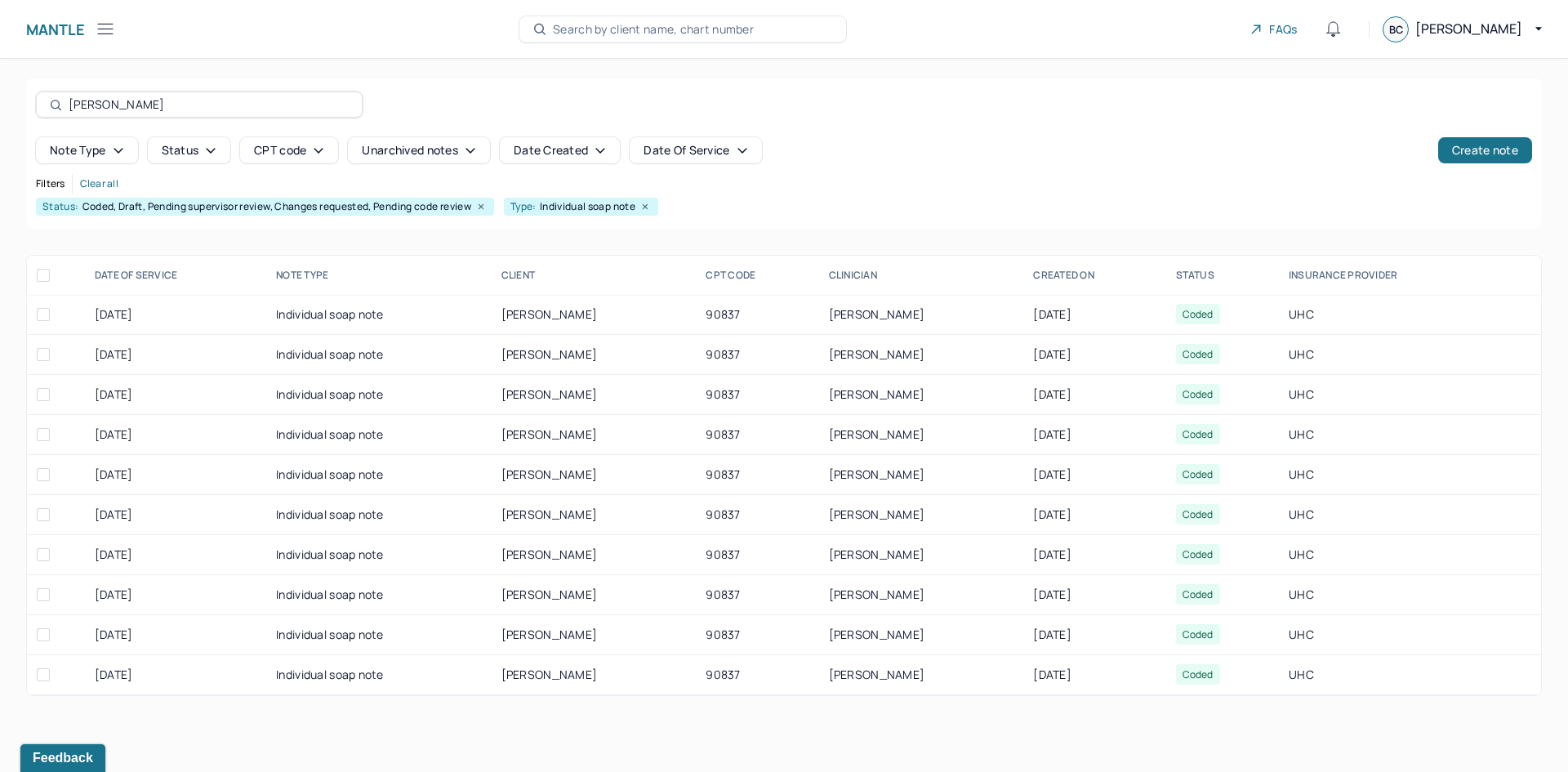 click on "Date Of Service" at bounding box center (695, 150) 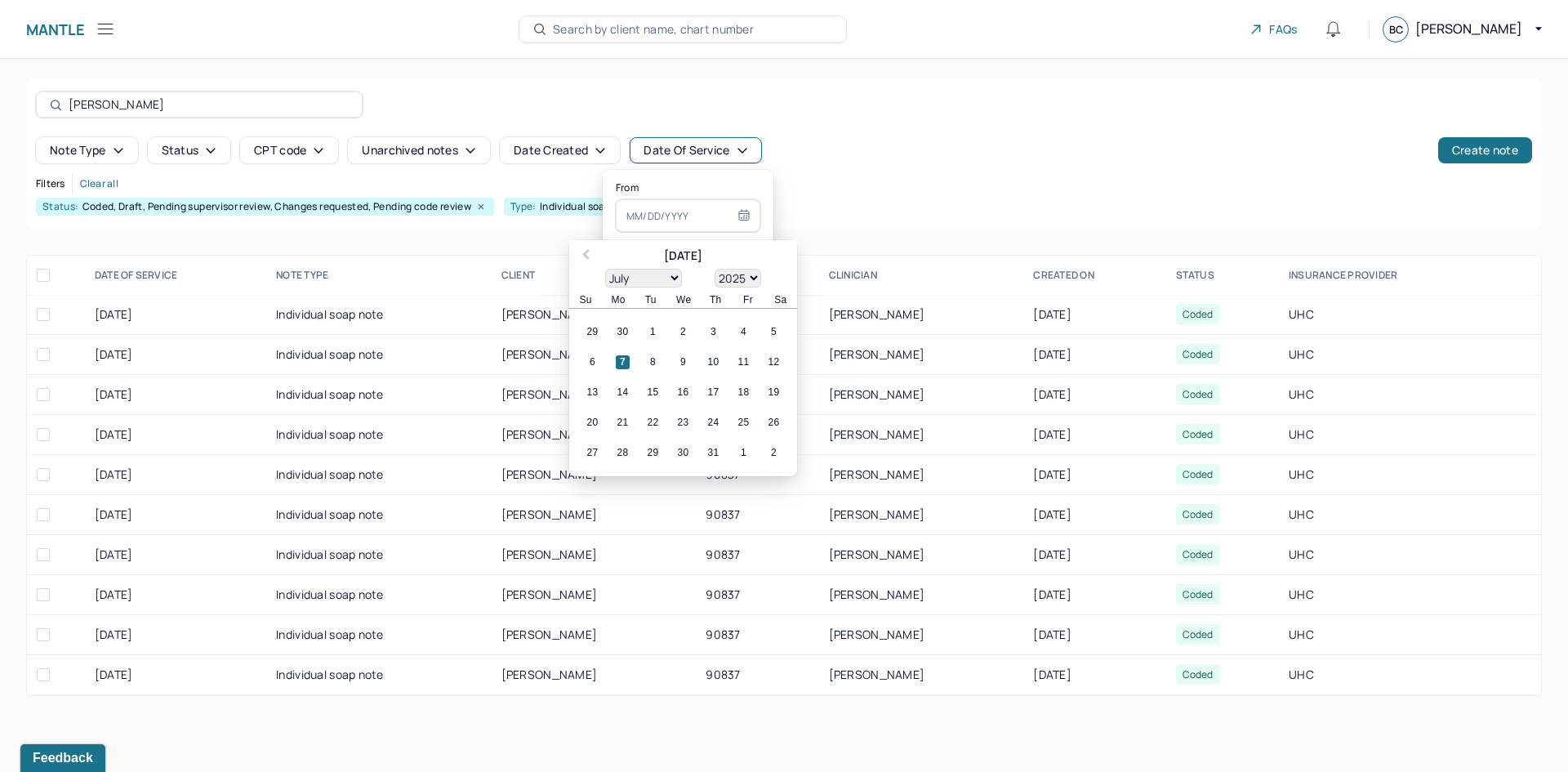 click on "Date Of Service" at bounding box center (695, 150) 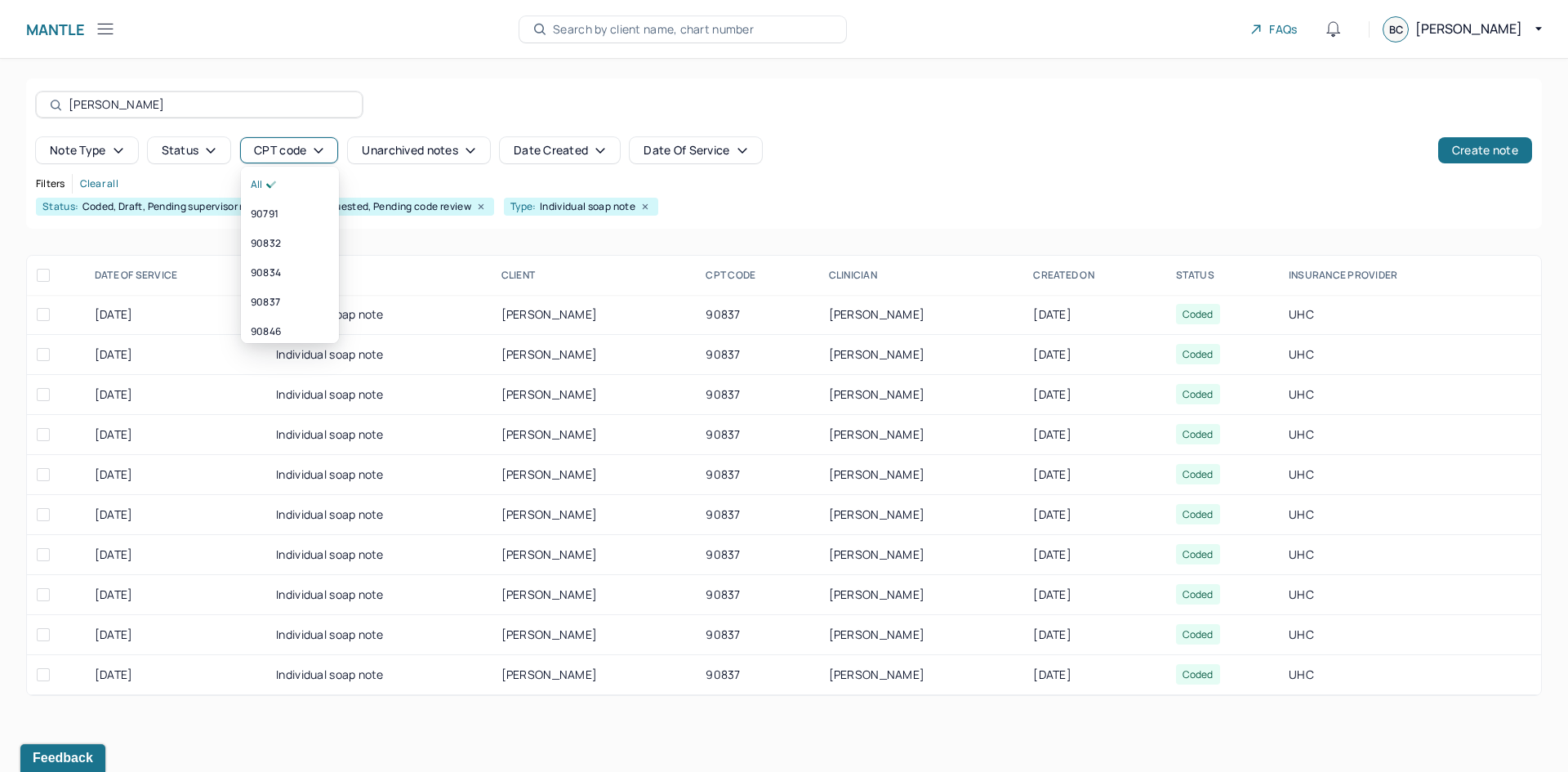 click on "CPT code" at bounding box center (289, 150) 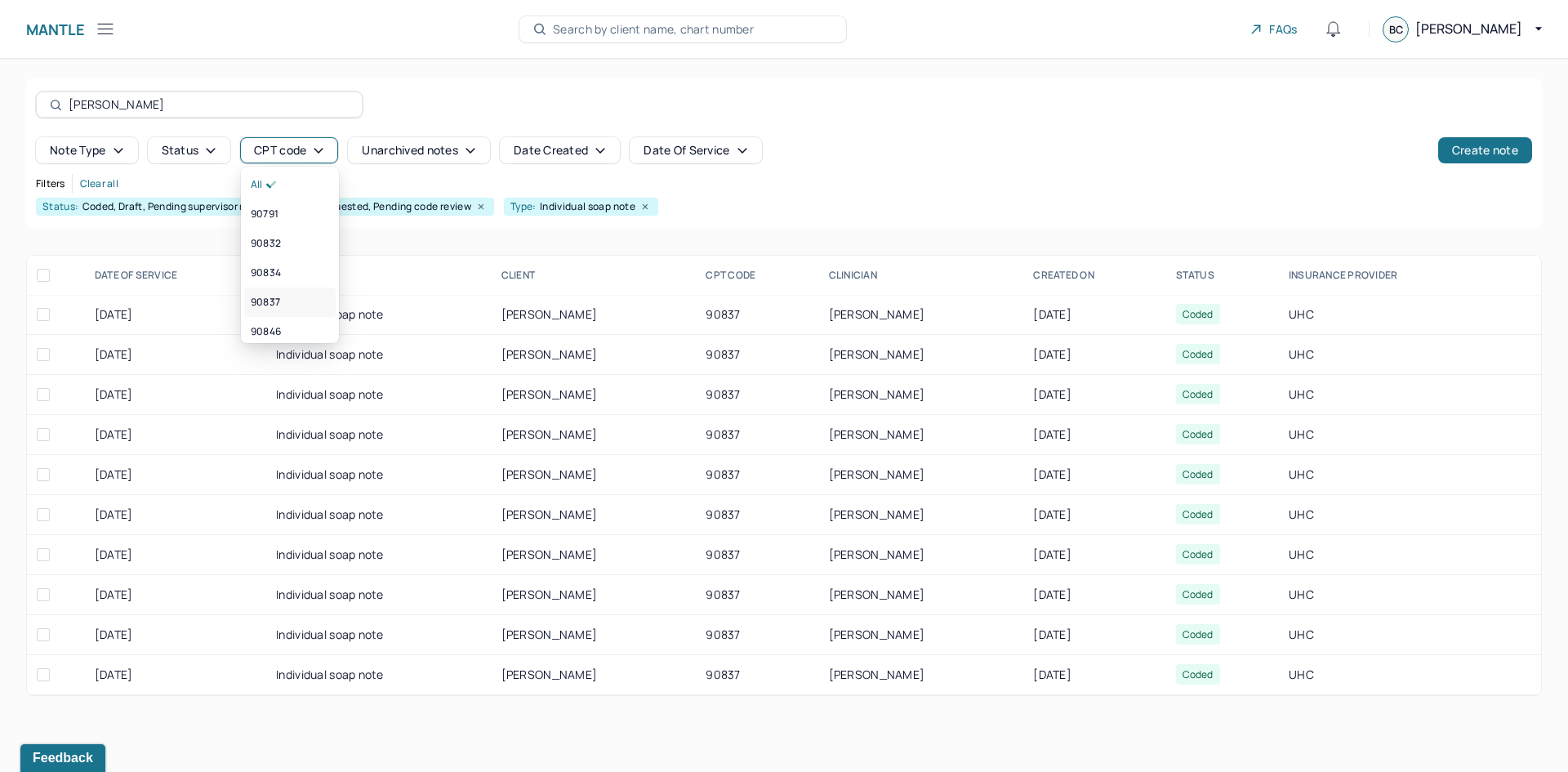 click on "90837" at bounding box center [290, 302] 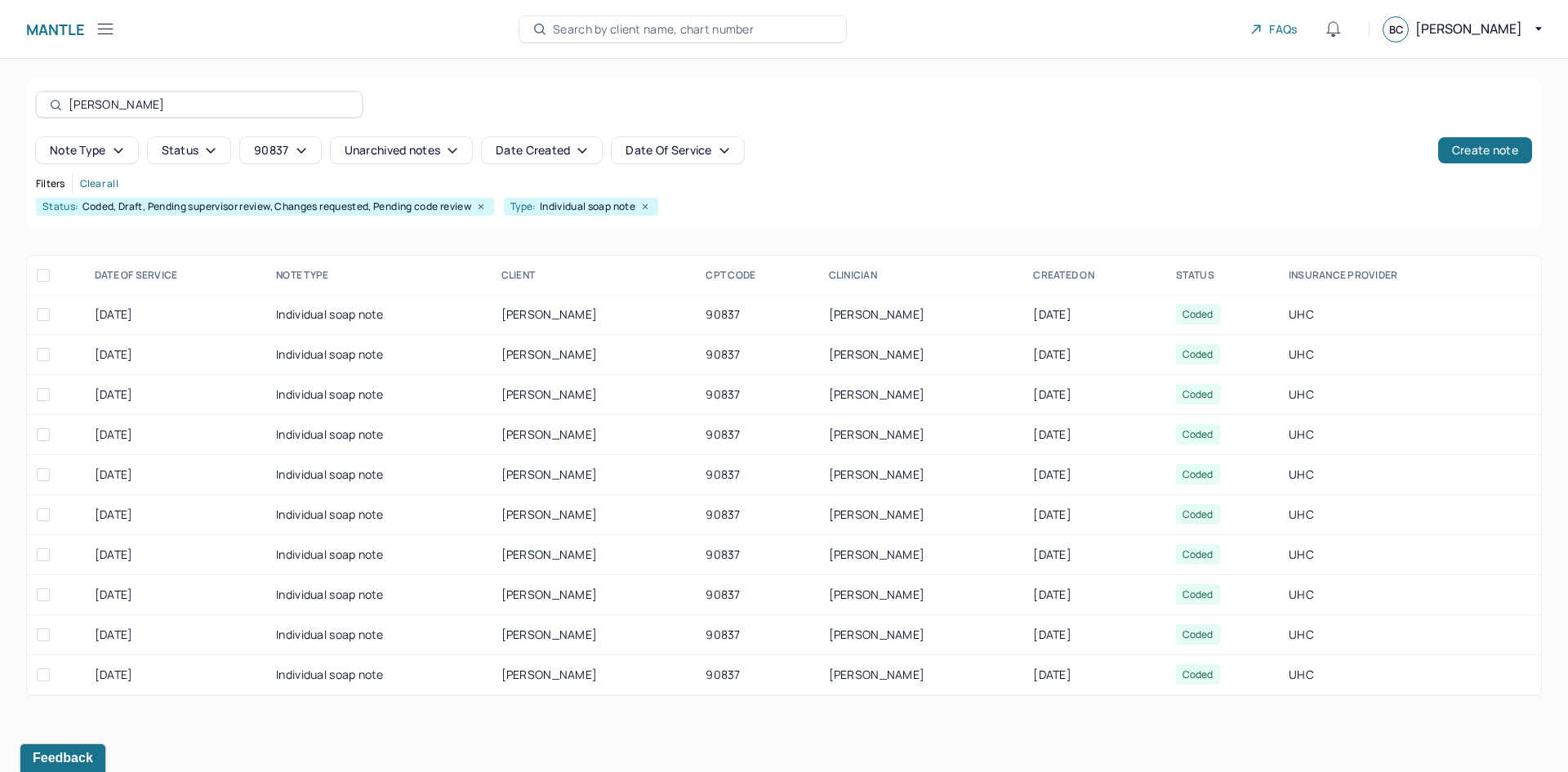 click on "Date Created" at bounding box center [541, 150] 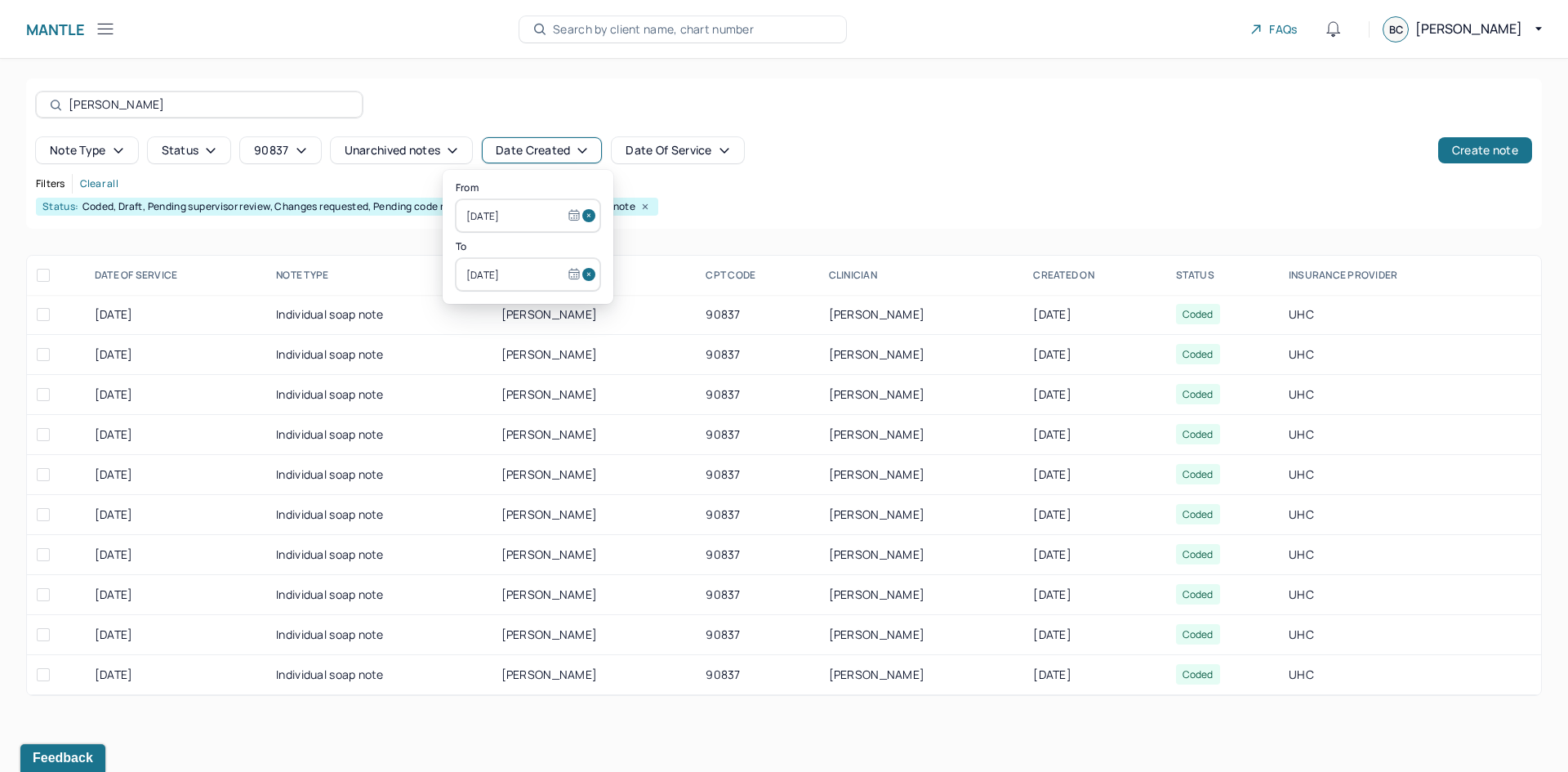 click on "Date Created" at bounding box center [541, 150] 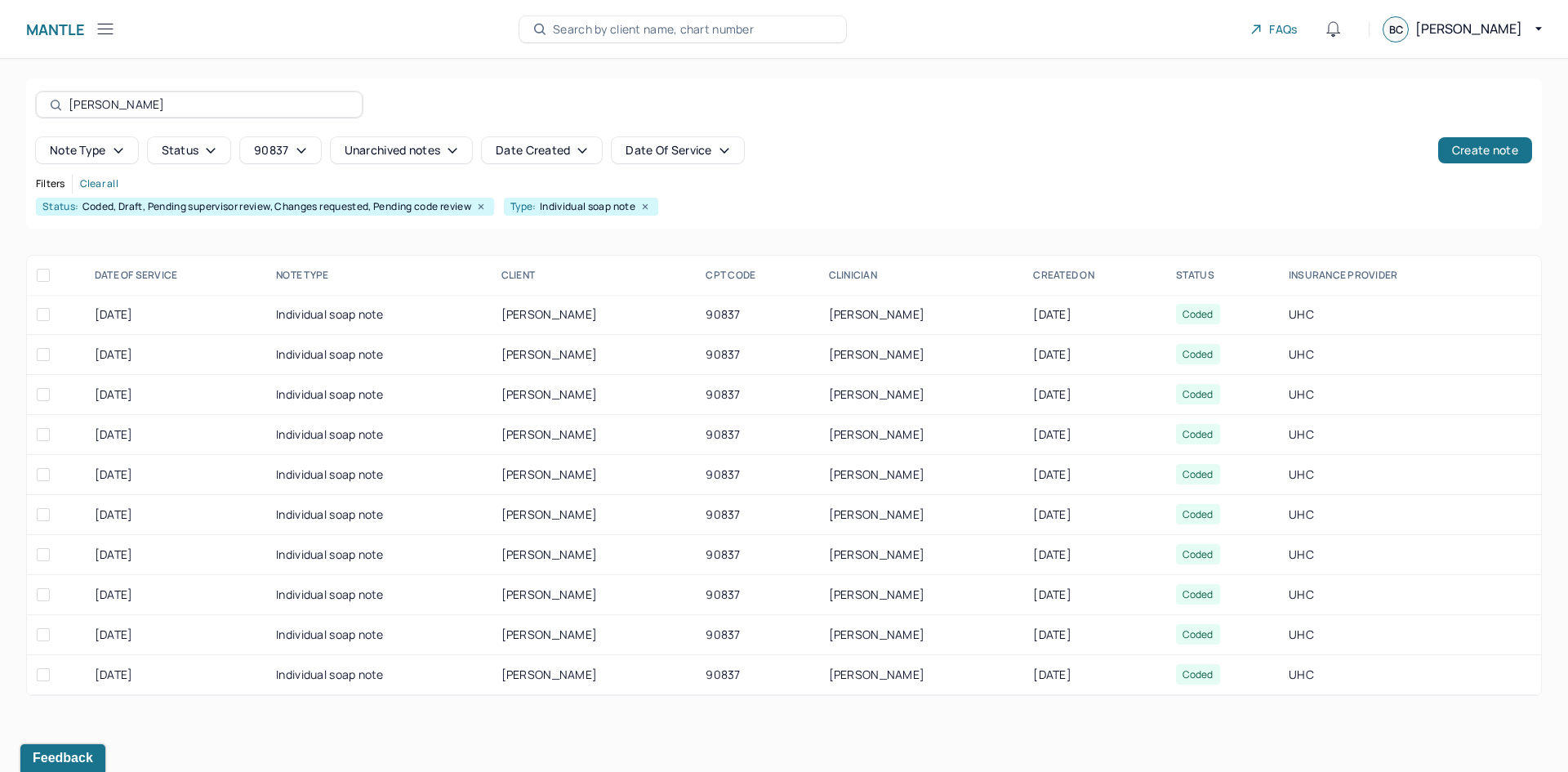 click on "Date Of Service" at bounding box center [677, 150] 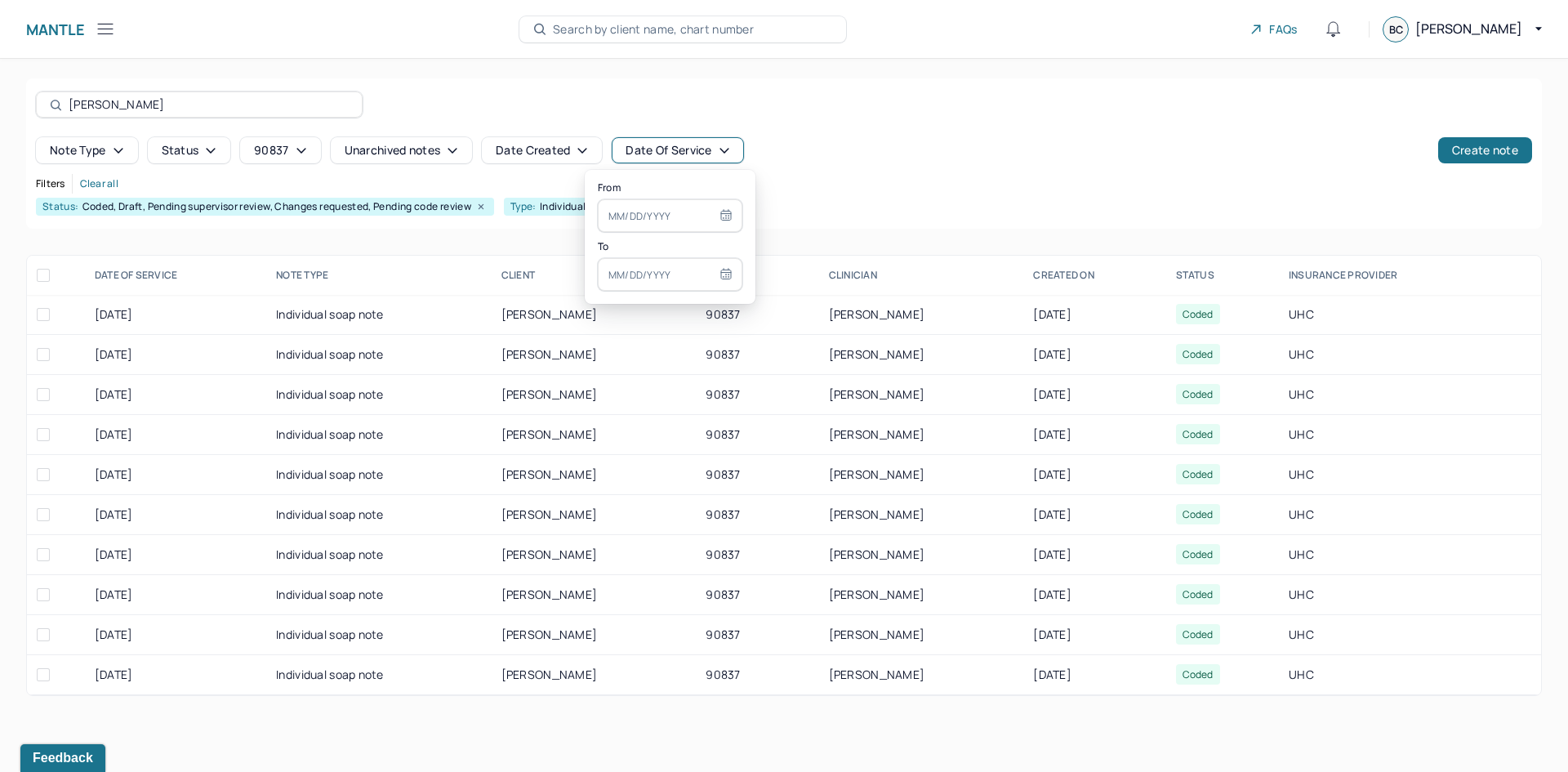 click on "Date Of Service" at bounding box center [677, 150] 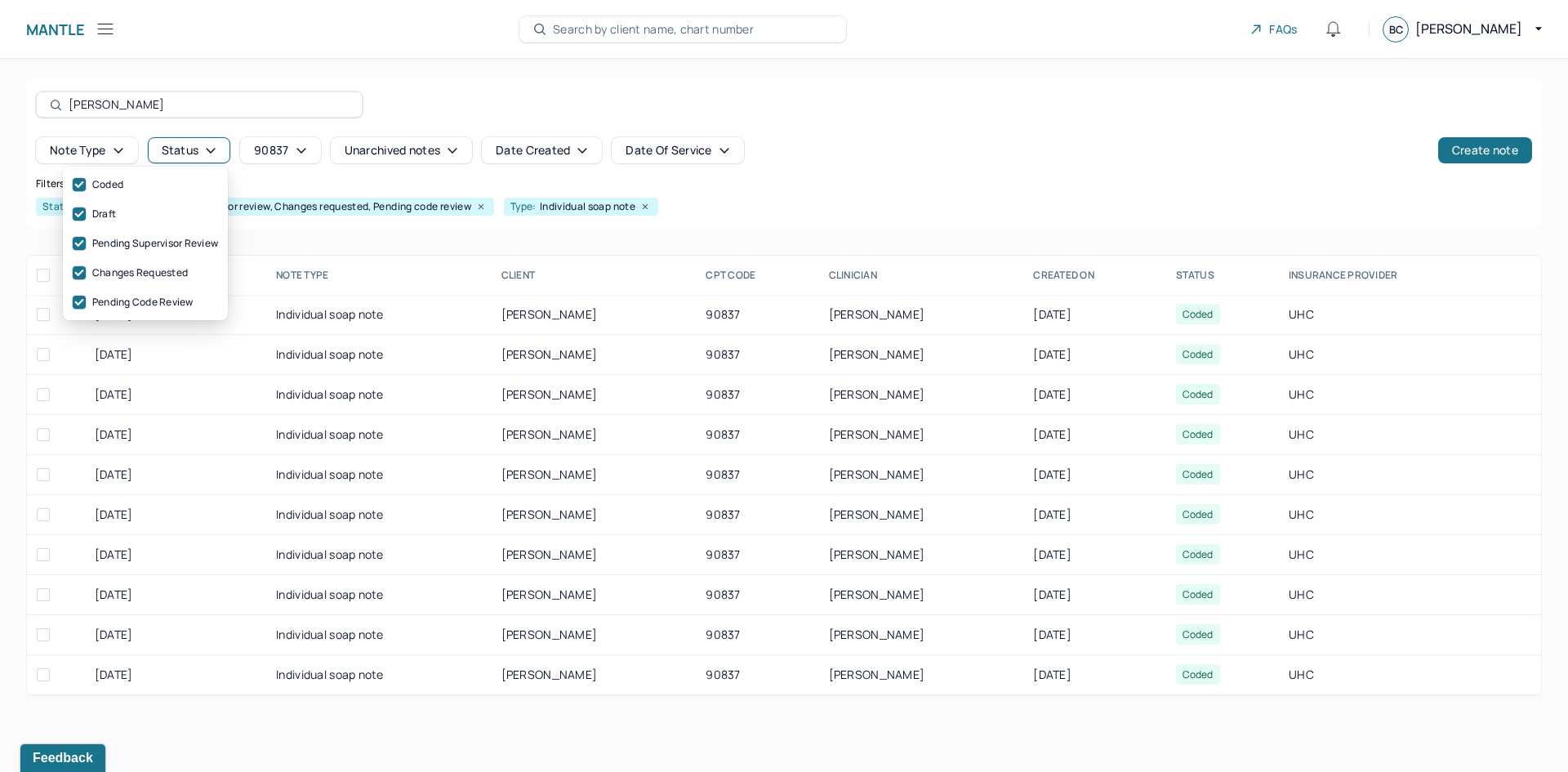click 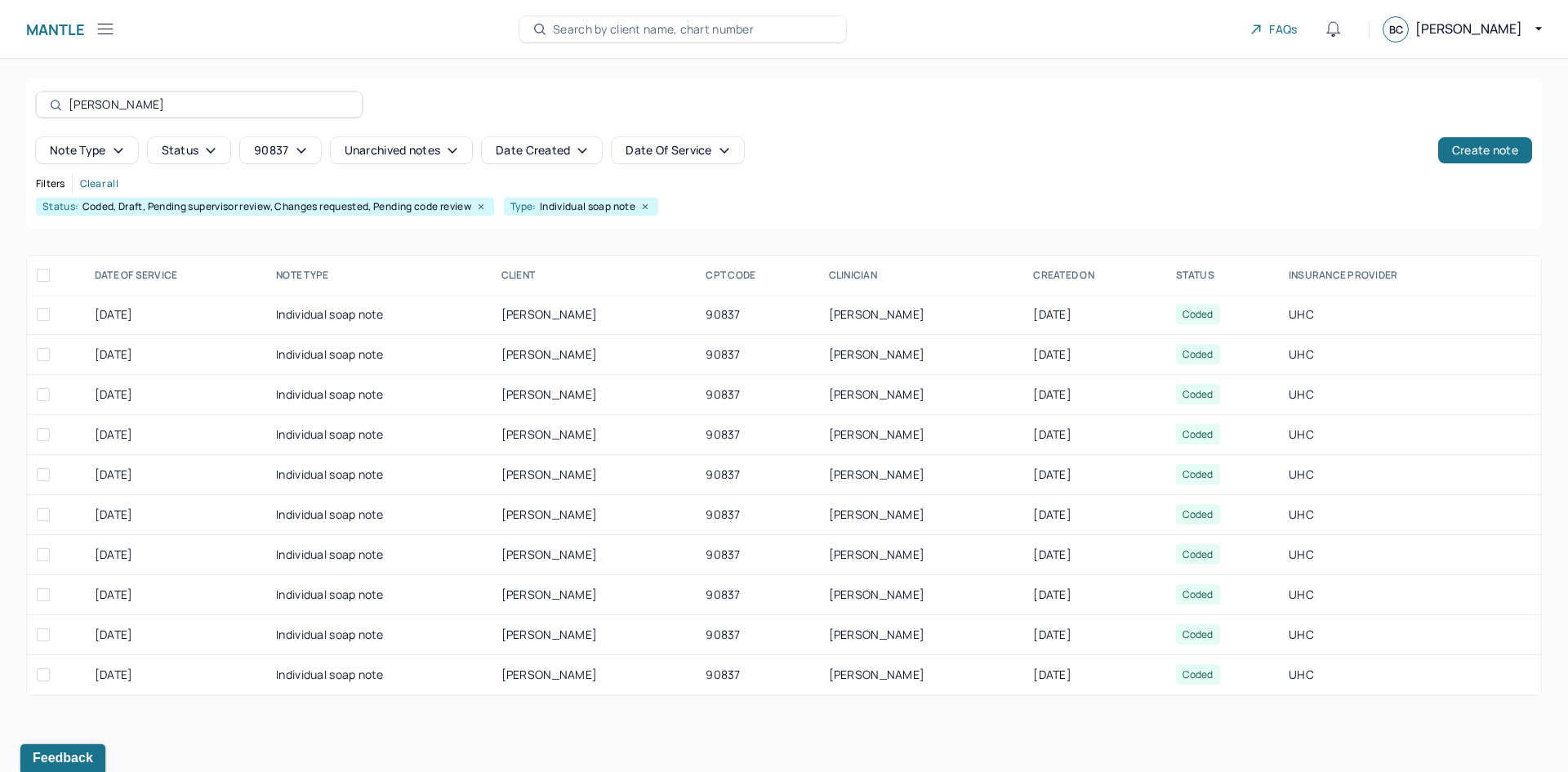 click on "chloe   Note type     Status     90837     Unarchived notes     Date Created     Date Of Service     Create note   Filters   Clear all   Status: Coded, Draft, Pending supervisor review, Changes requested, Pending code review     Type: Individual soap note     DATE OF SERVICE NOTE TYPE CLIENT CPT CODE CLINICIAN CREATED ON STATUS INSURANCE PROVIDER [DATE] Individual soap note [PERSON_NAME] 90837 [PERSON_NAME] [DATE] Coded UHC [DATE] Individual soap note [PERSON_NAME] 90837 [PERSON_NAME] [DATE] Coded UHC [DATE] Individual soap note [PERSON_NAME] 90837 [PERSON_NAME] [DATE] Coded UHC [DATE] Individual soap note [PERSON_NAME] 90837 [PERSON_NAME] [DATE] Coded UHC [DATE] Individual soap note [PERSON_NAME] 90837 [PERSON_NAME] [DATE] Coded UHC [DATE] Individual soap note [PERSON_NAME] 90837 [PERSON_NAME] [DATE] Coded UHC [DATE] Individual soap note [PERSON_NAME] 90837 [PERSON_NAME] [DATE] Coded UHC [DATE] Individual soap note [PERSON_NAME]" at bounding box center [784, 387] 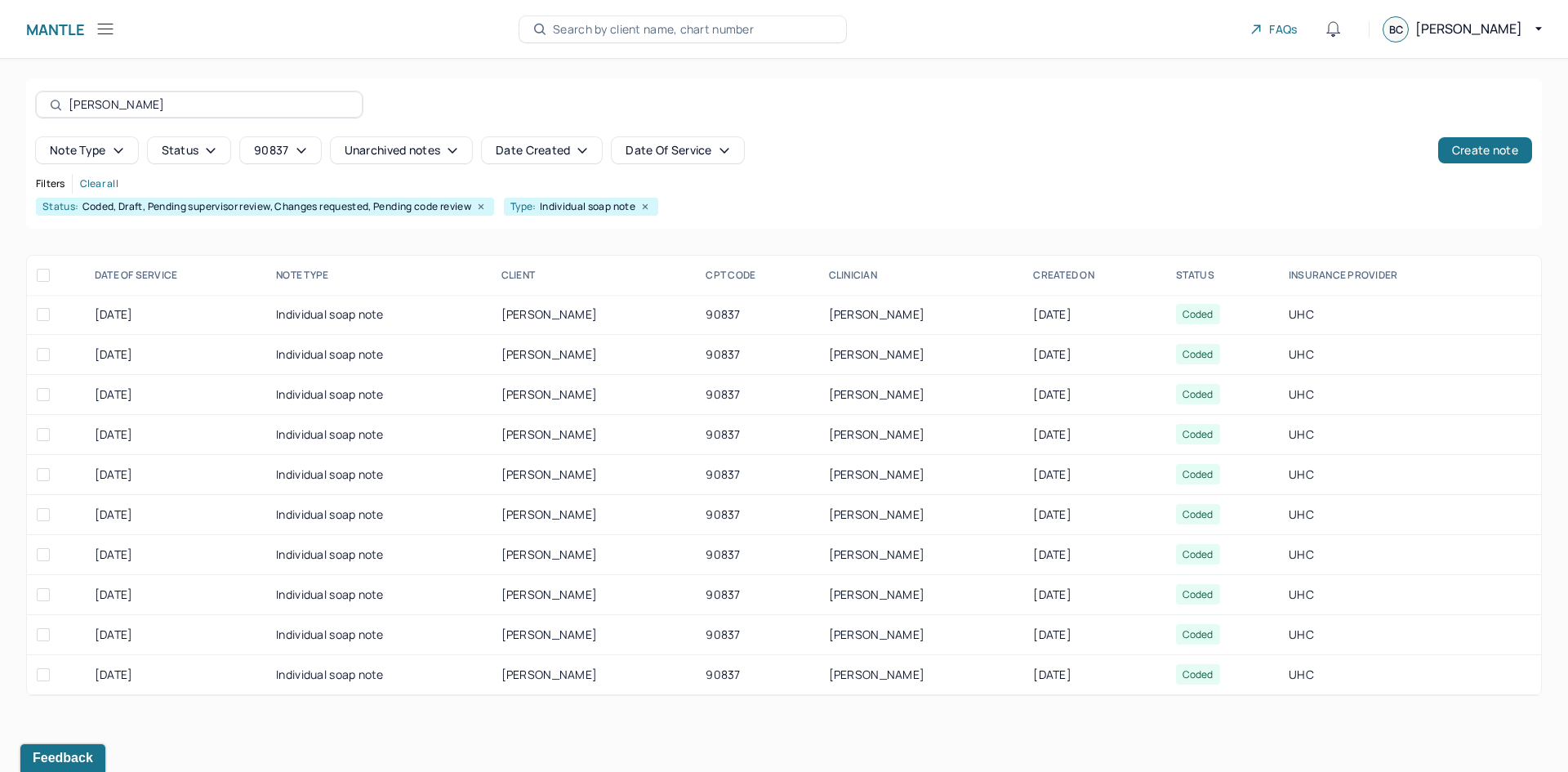 click on "Note type" at bounding box center (87, 150) 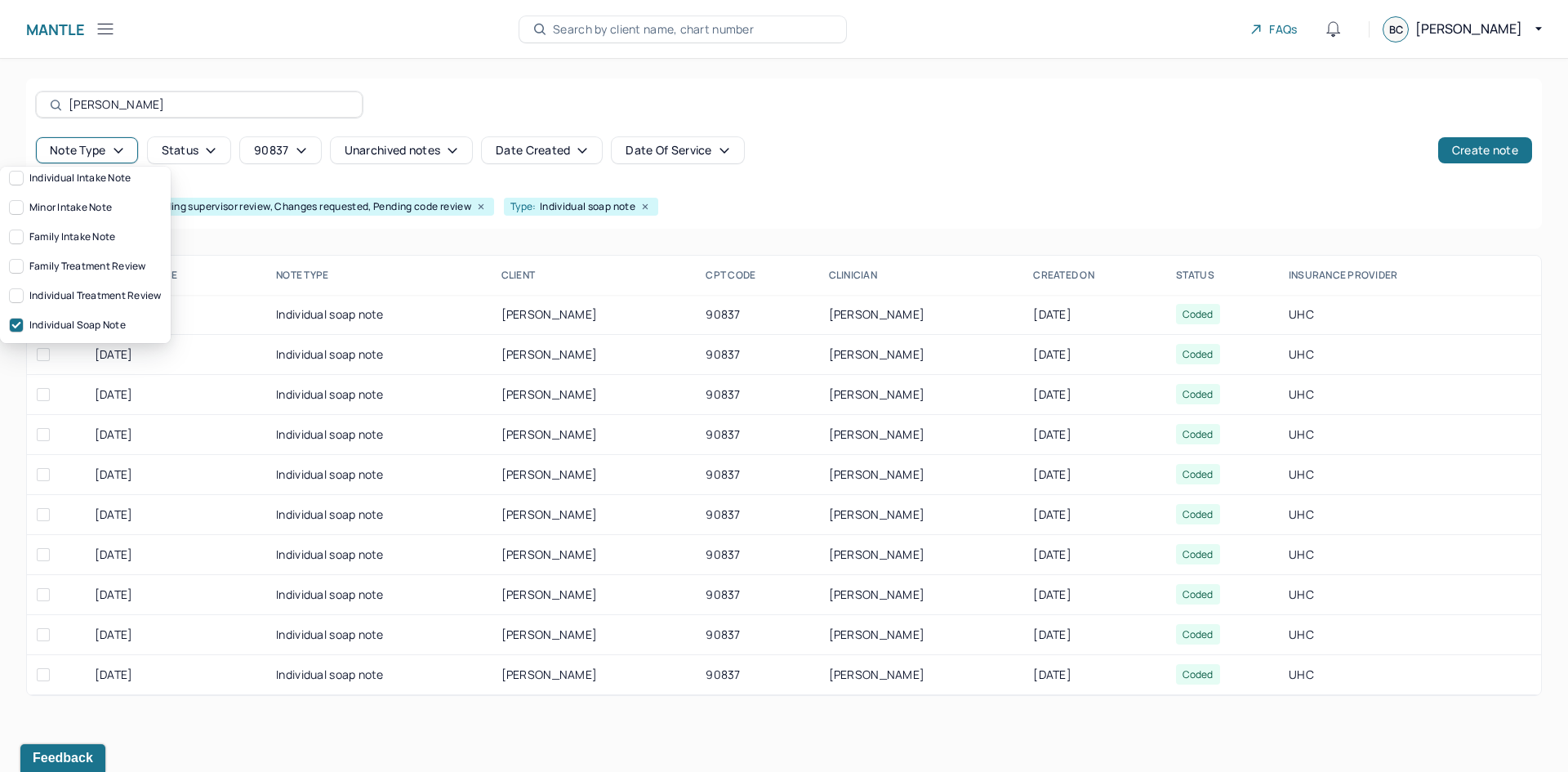 scroll, scrollTop: 0, scrollLeft: 0, axis: both 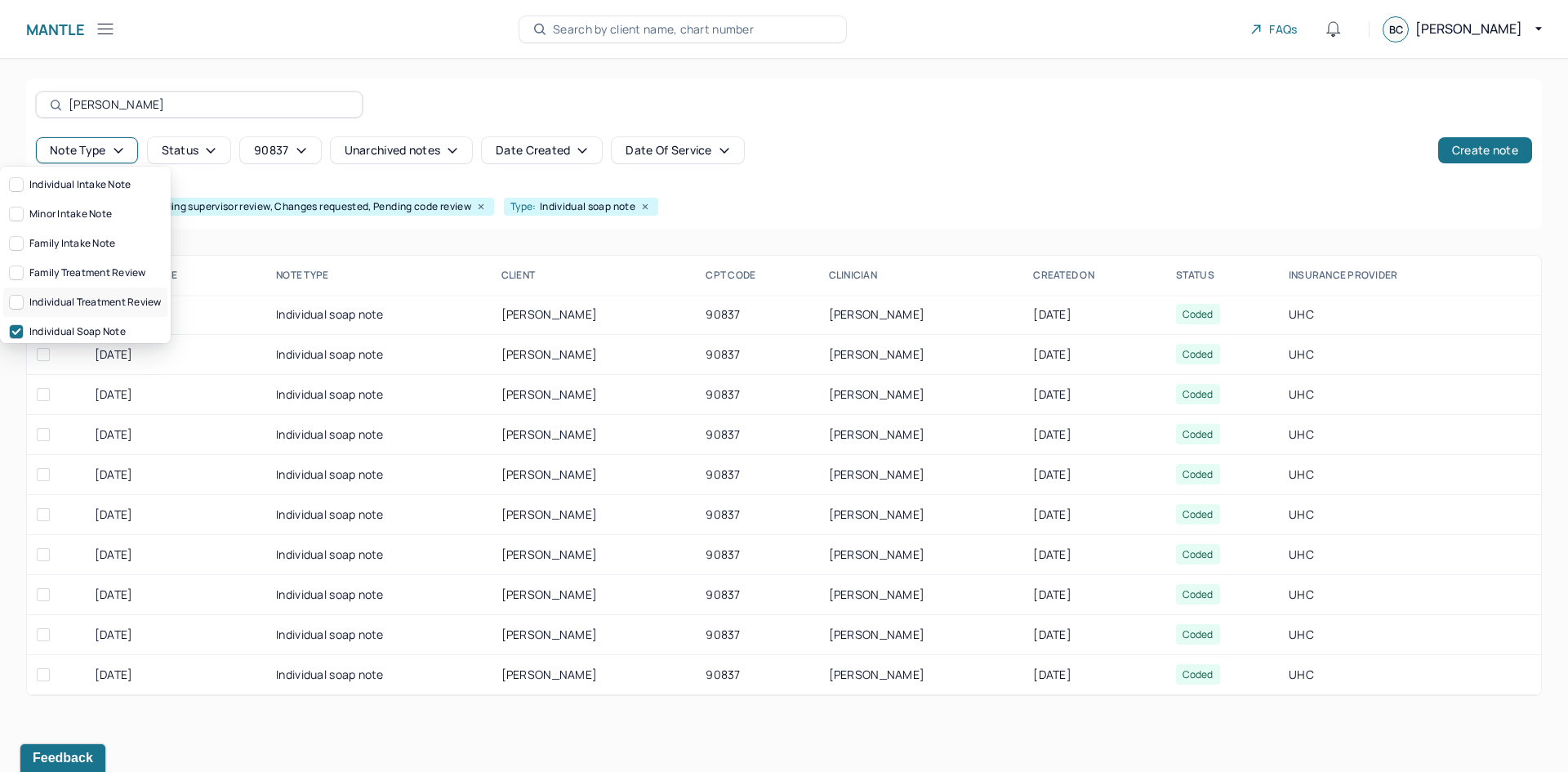 click on "Individual treatment review" at bounding box center [85, 302] 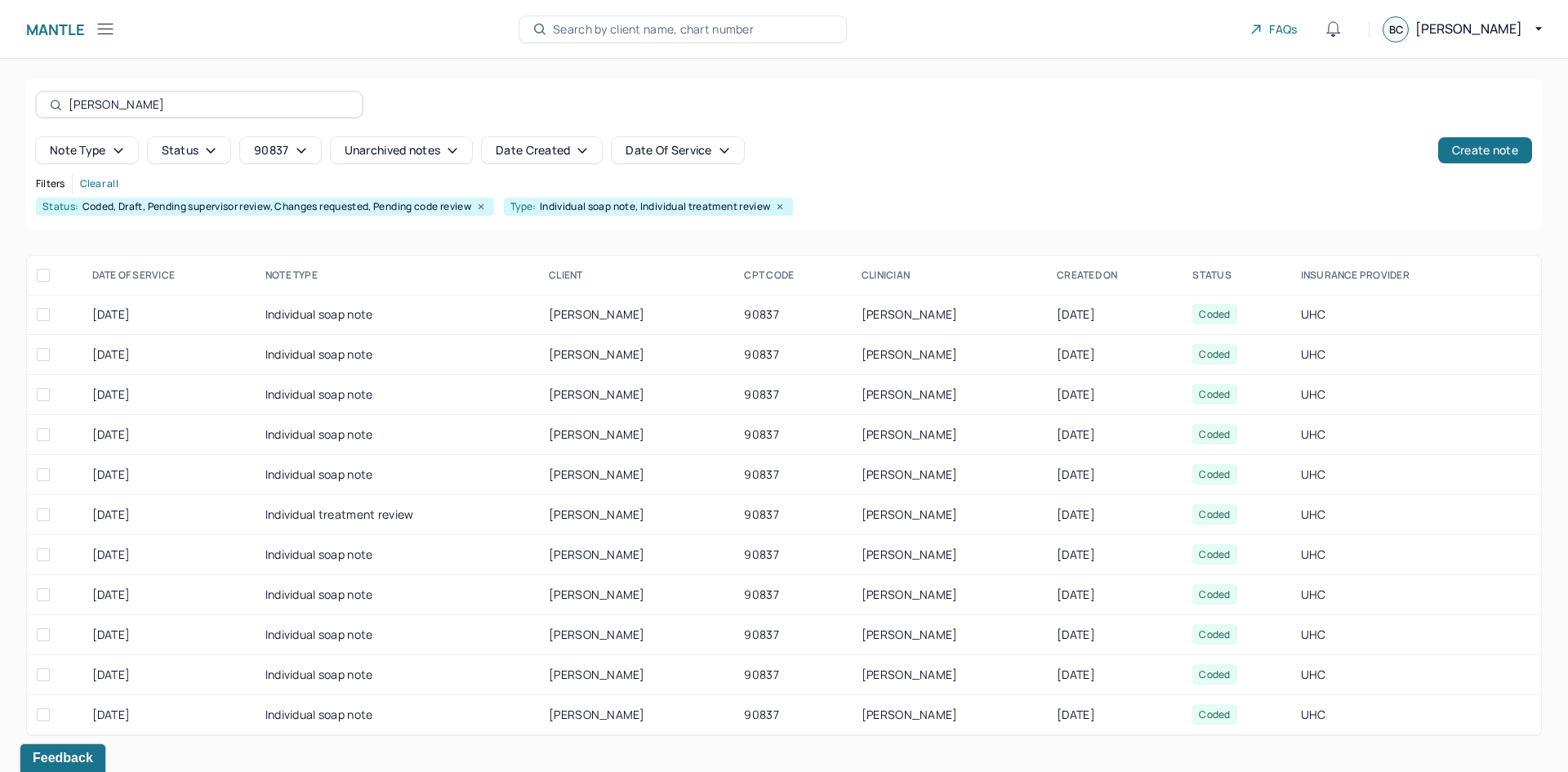 click 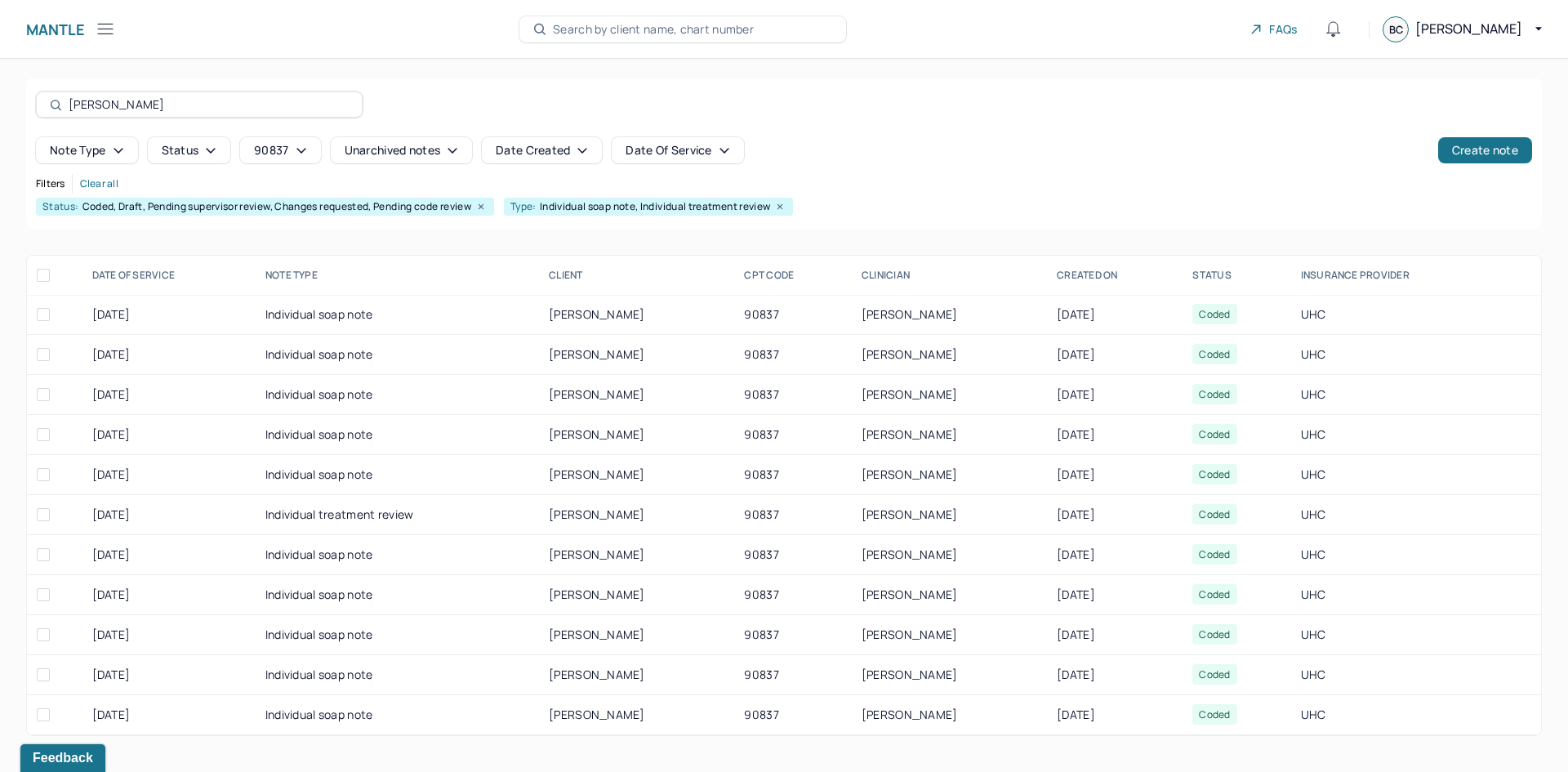 click 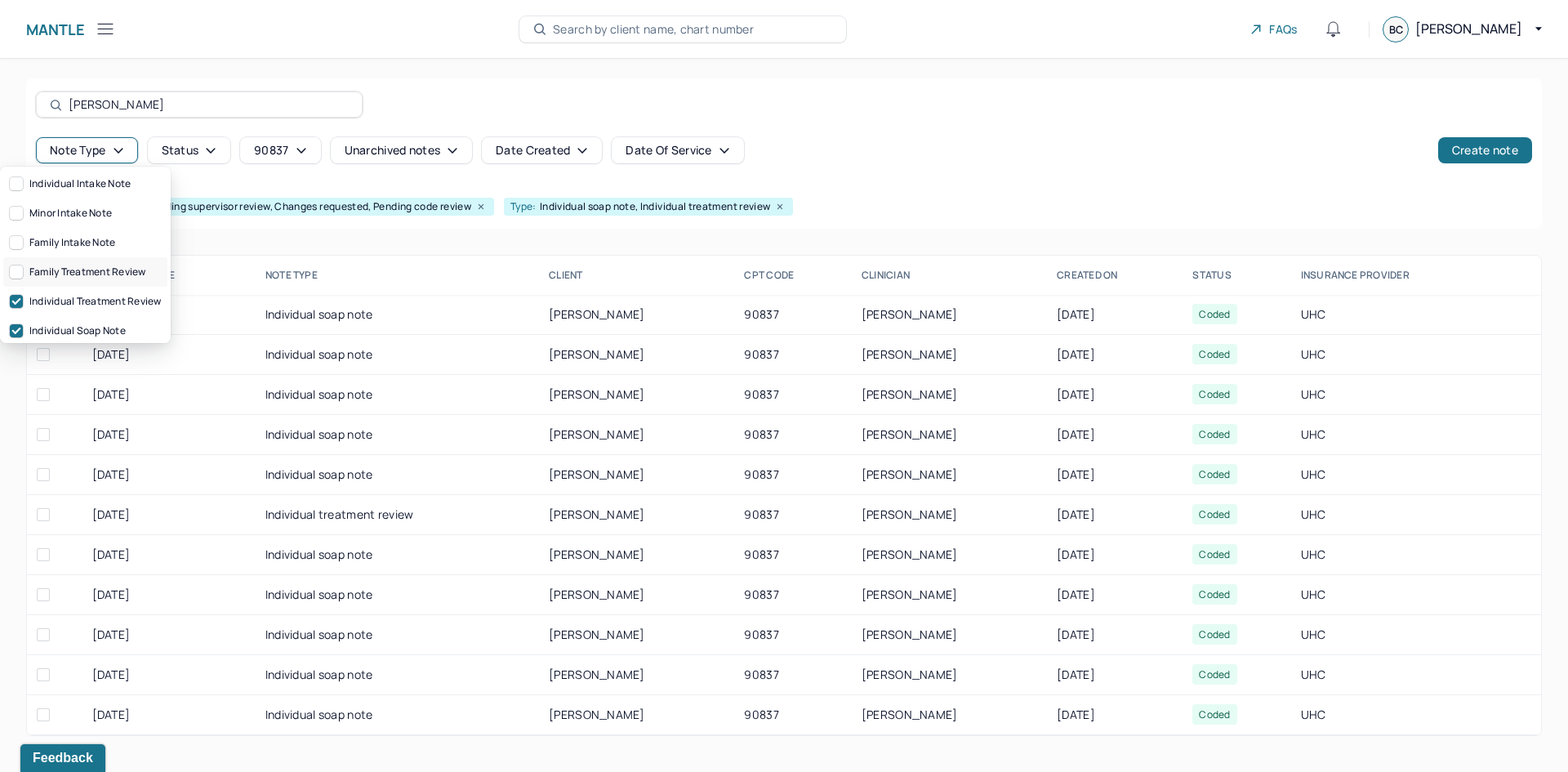 scroll, scrollTop: 0, scrollLeft: 0, axis: both 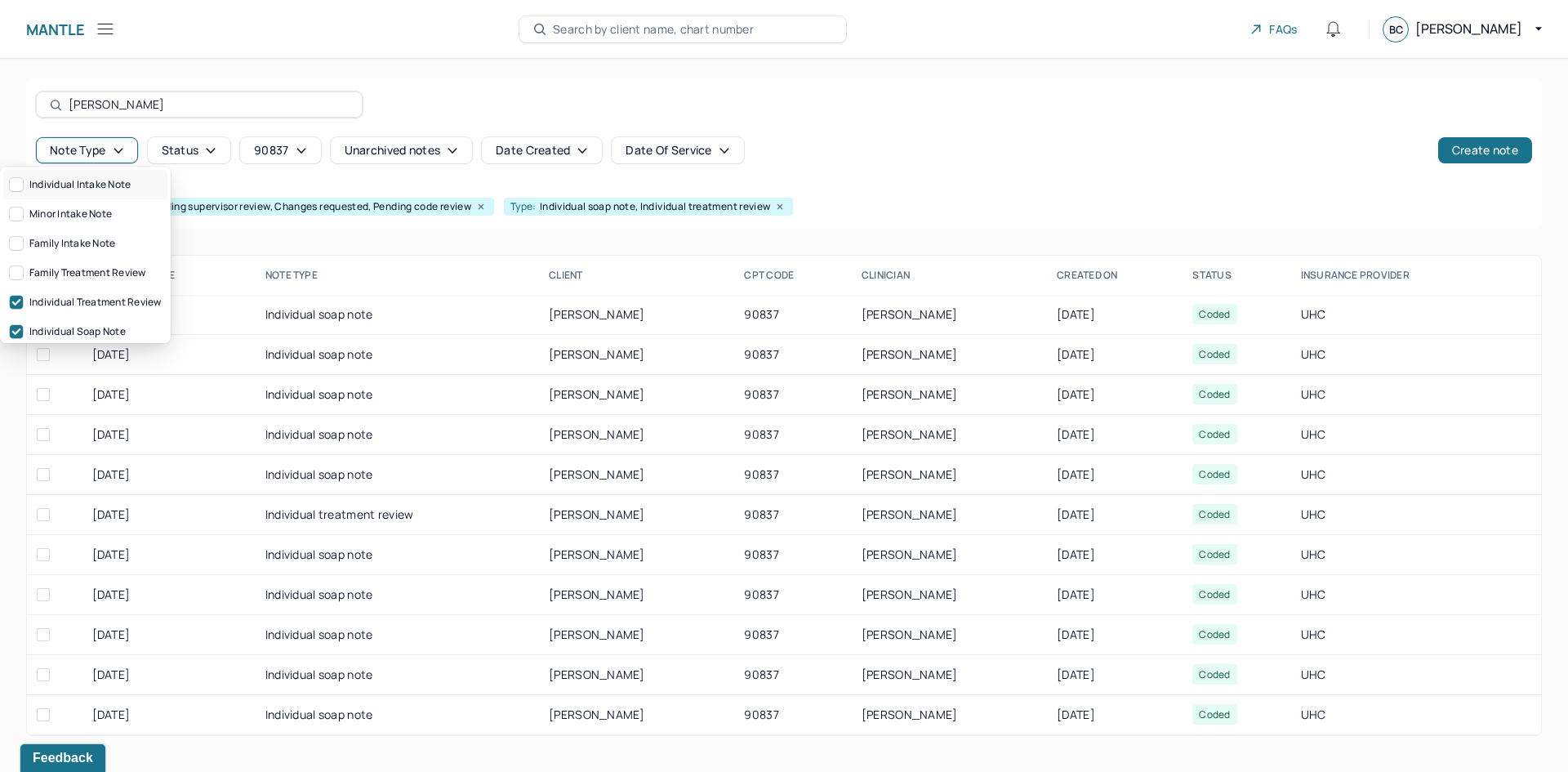 click on "Individual intake note" at bounding box center [85, 185] 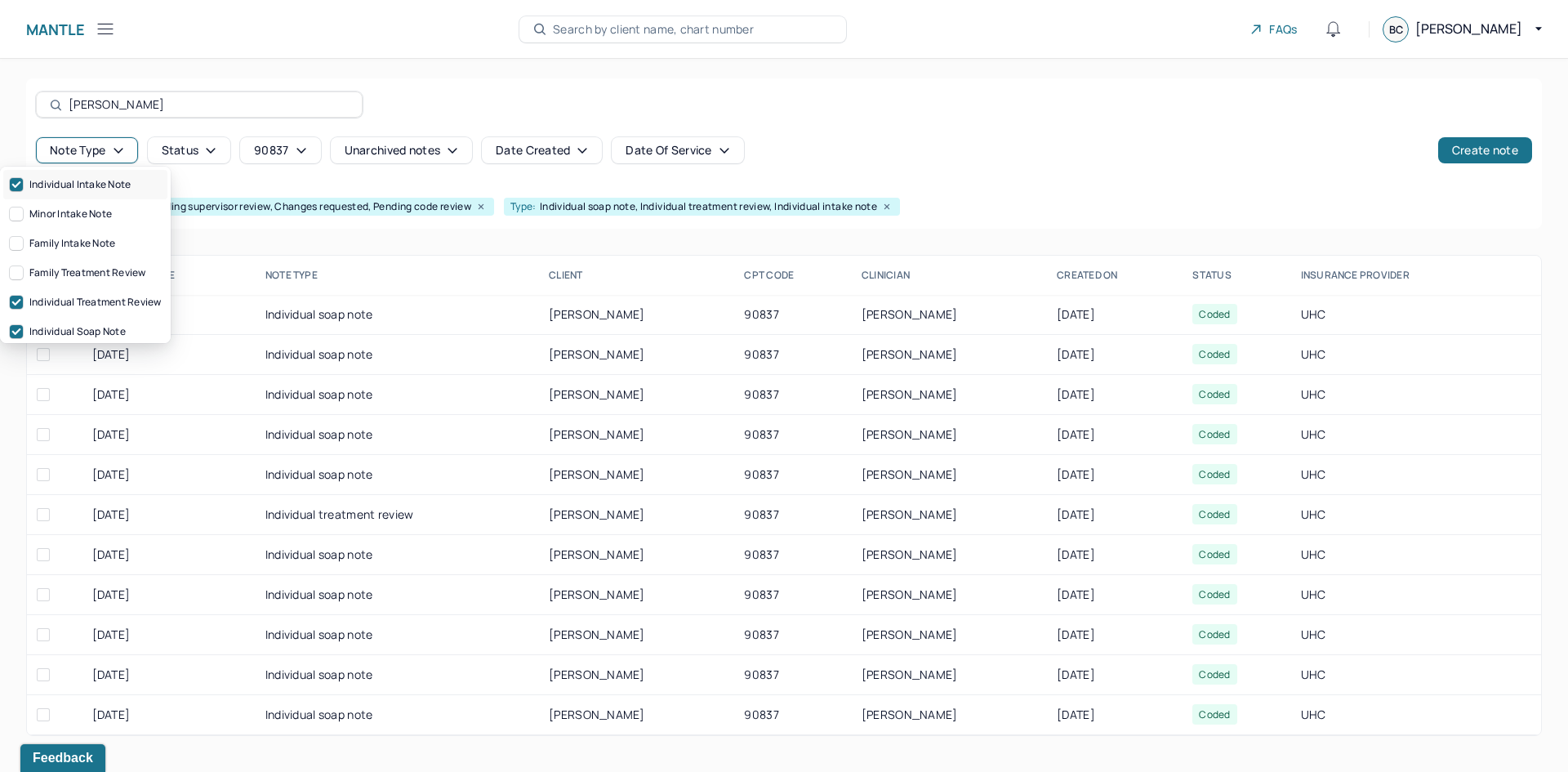 click on "Individual intake note" at bounding box center (85, 185) 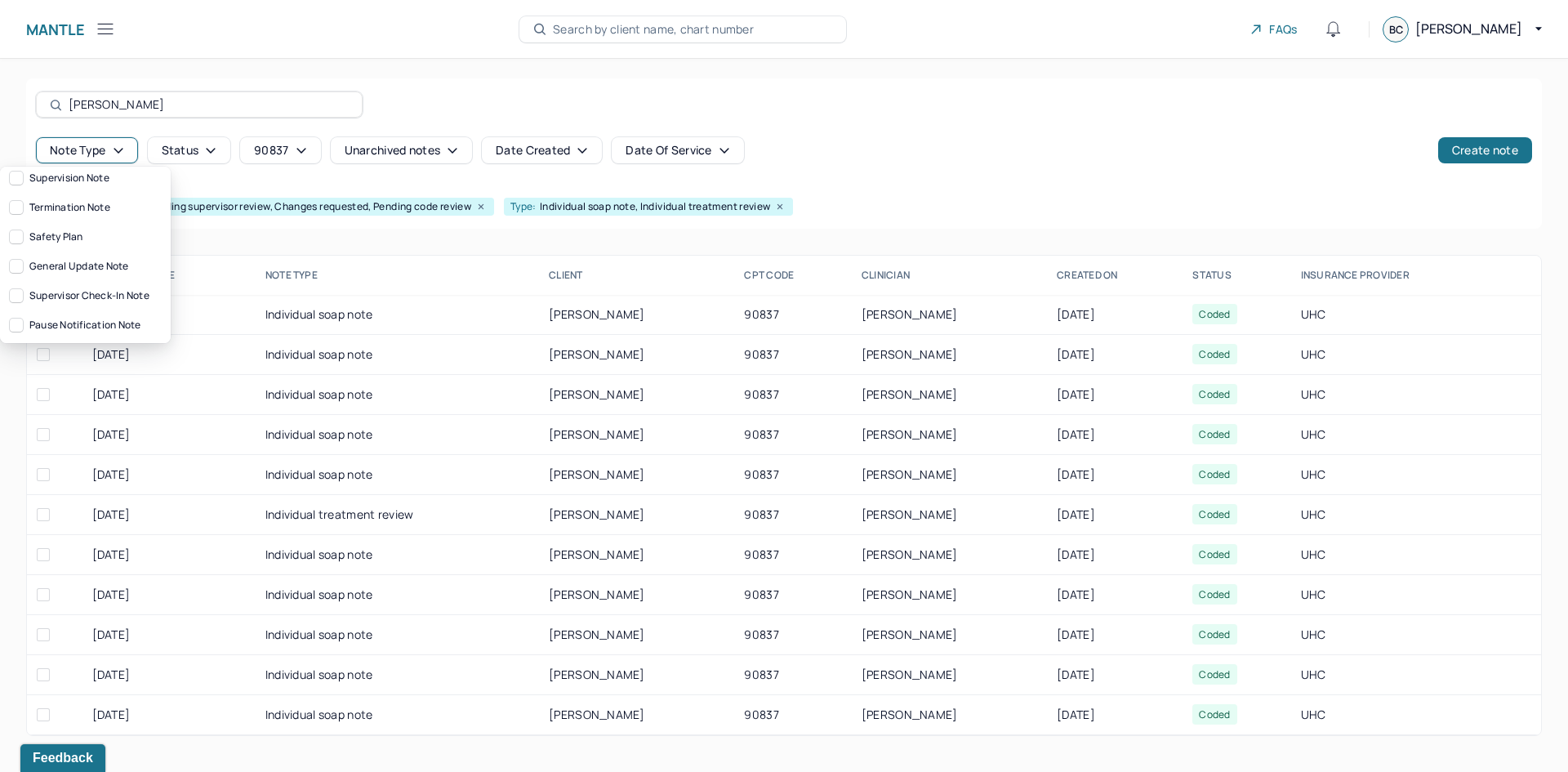 scroll, scrollTop: 268, scrollLeft: 0, axis: vertical 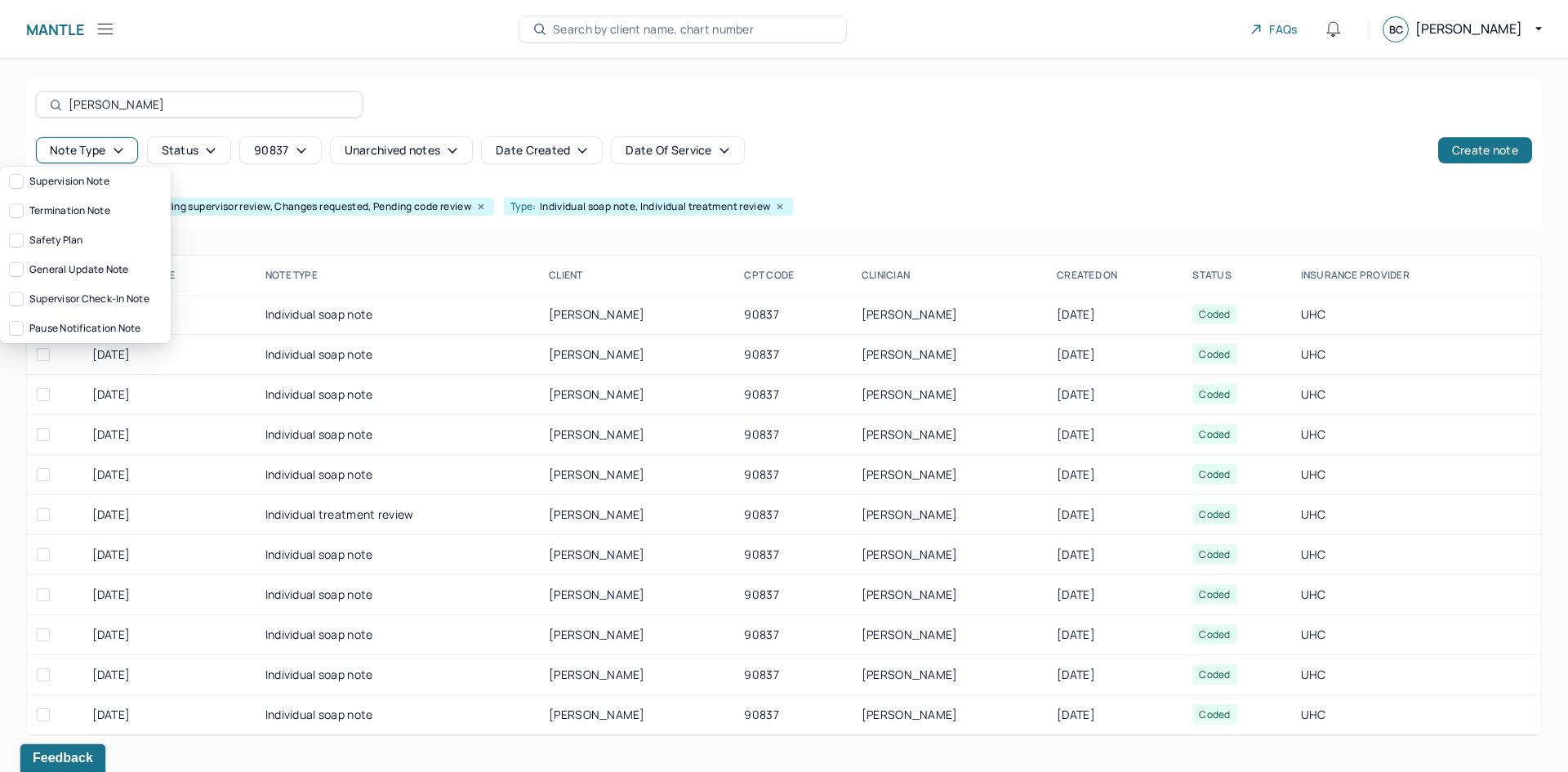 click on "Note type" at bounding box center [87, 150] 